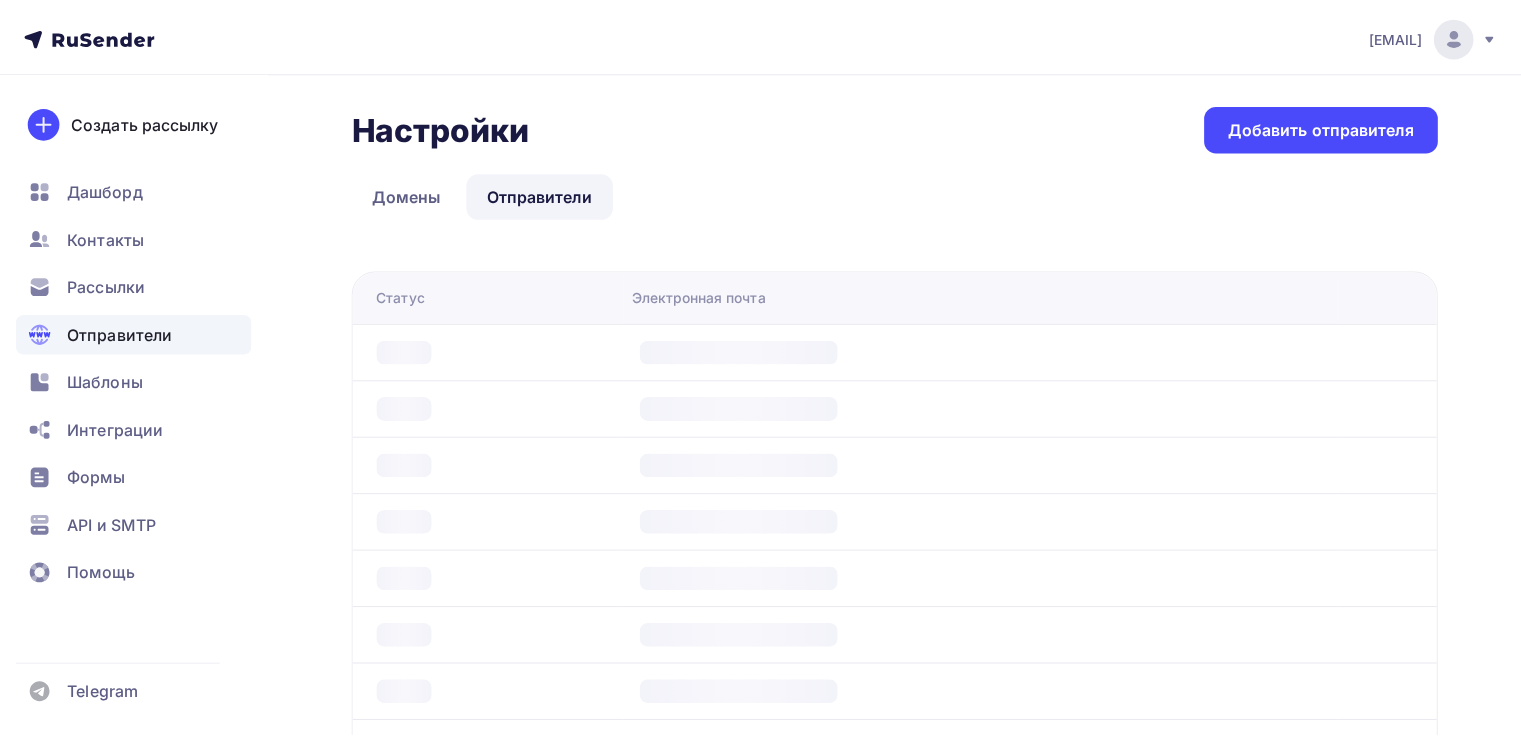 scroll, scrollTop: 0, scrollLeft: 0, axis: both 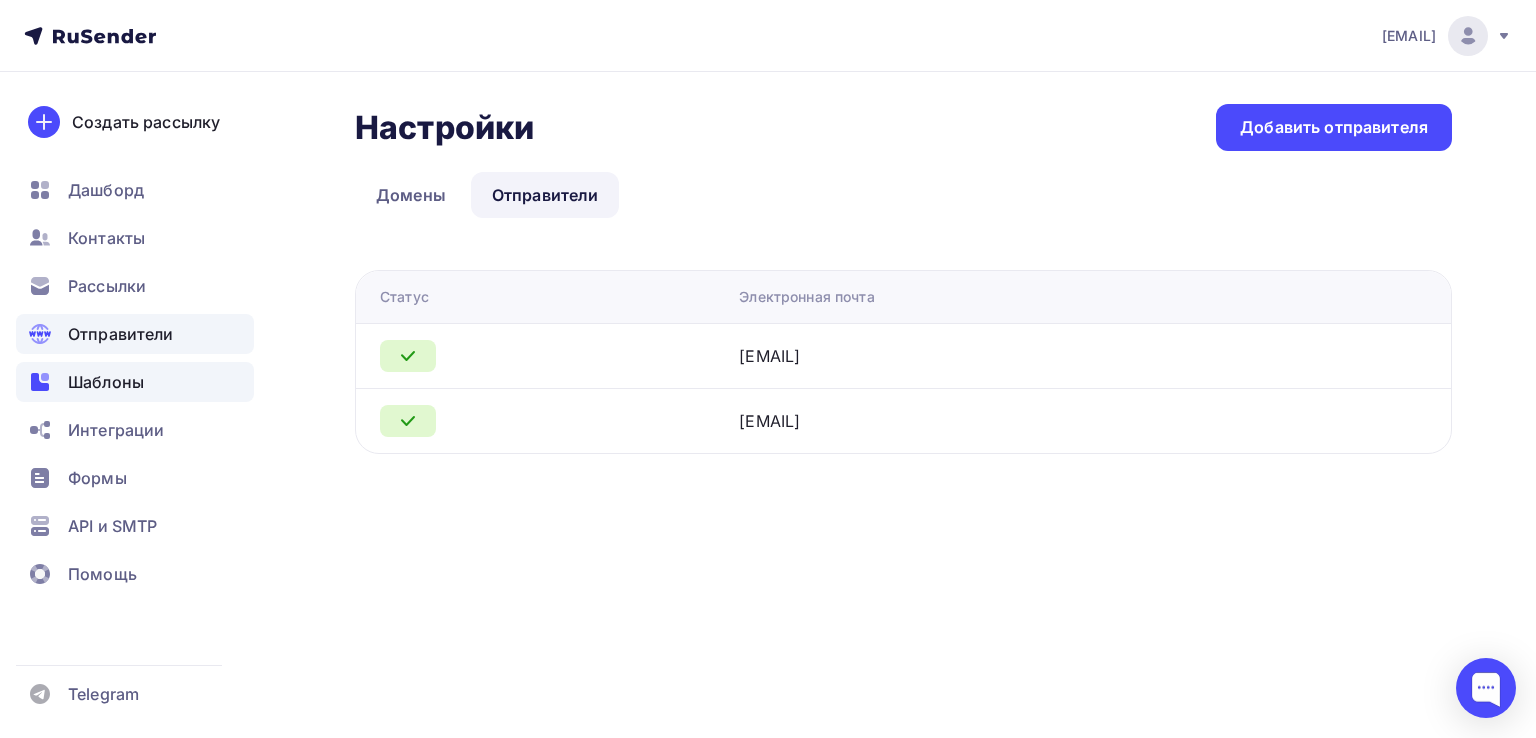 click on "Шаблоны" at bounding box center (135, 382) 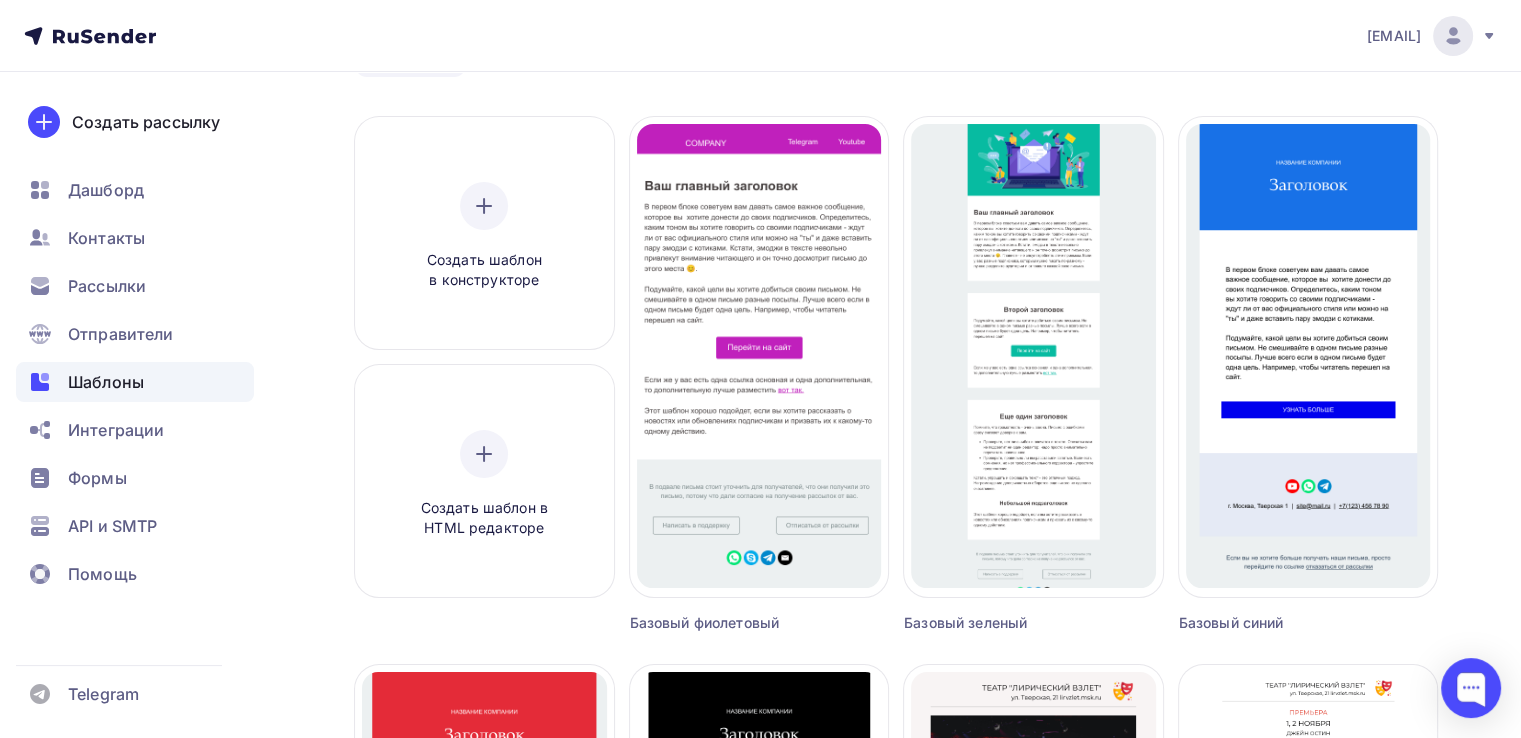scroll, scrollTop: 266, scrollLeft: 0, axis: vertical 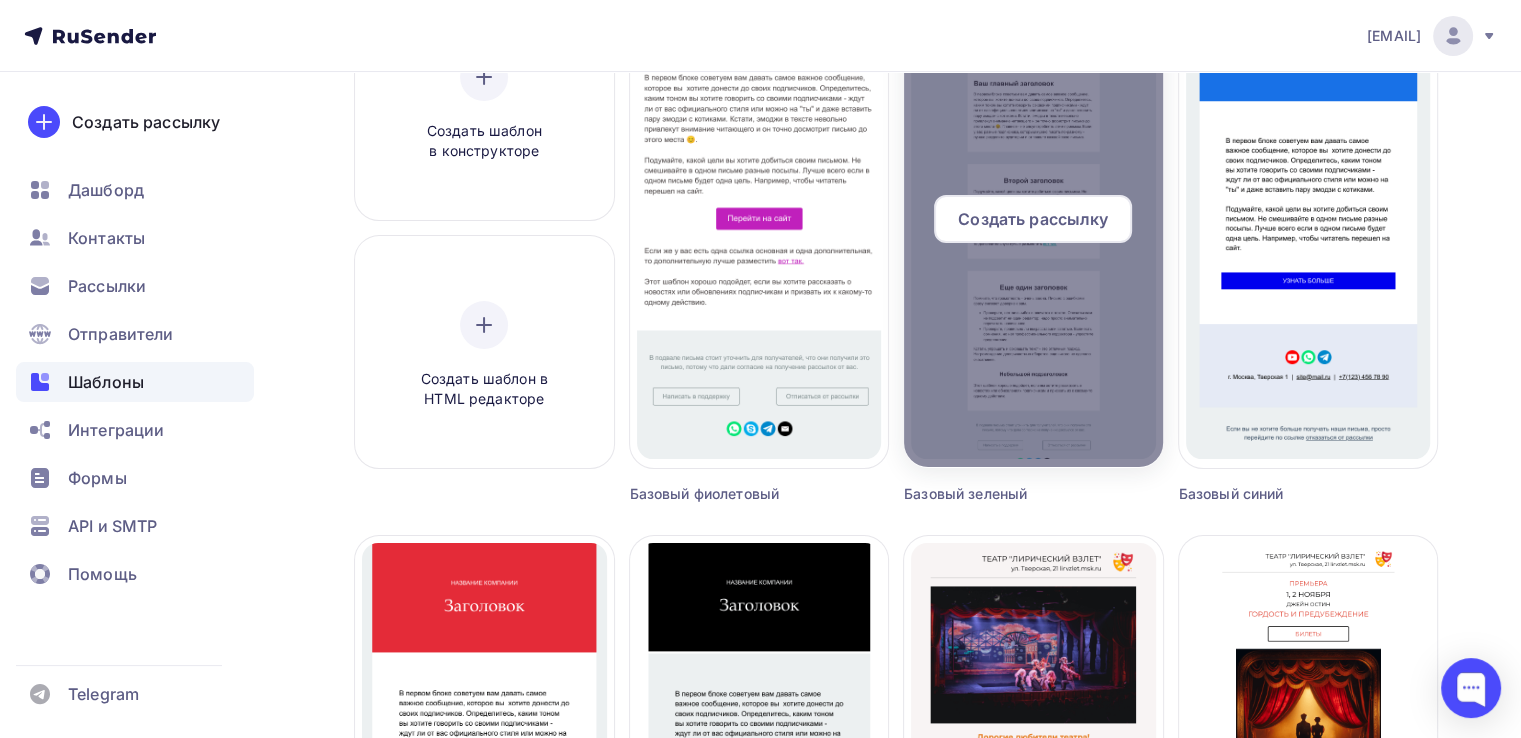 click at bounding box center (1033, 227) 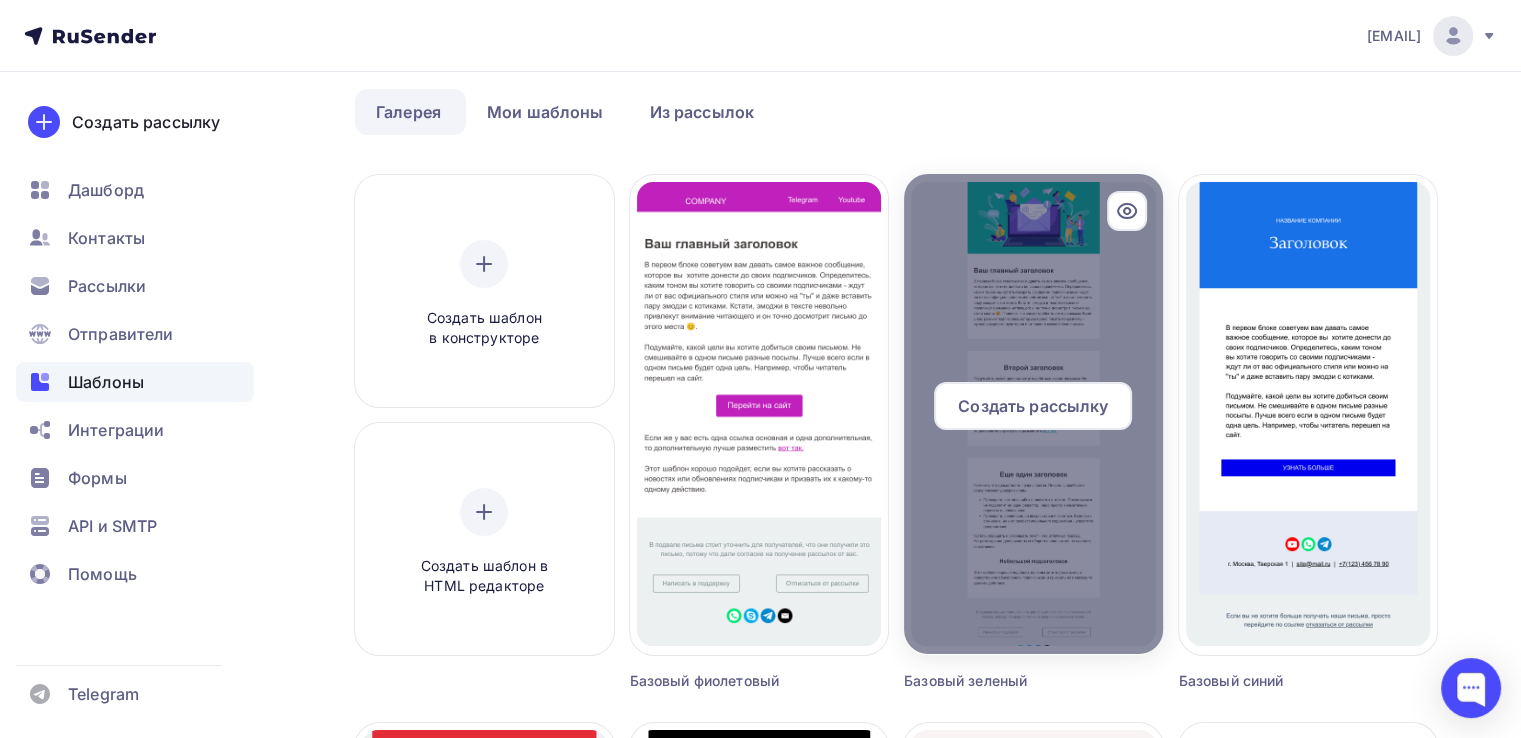 scroll, scrollTop: 0, scrollLeft: 0, axis: both 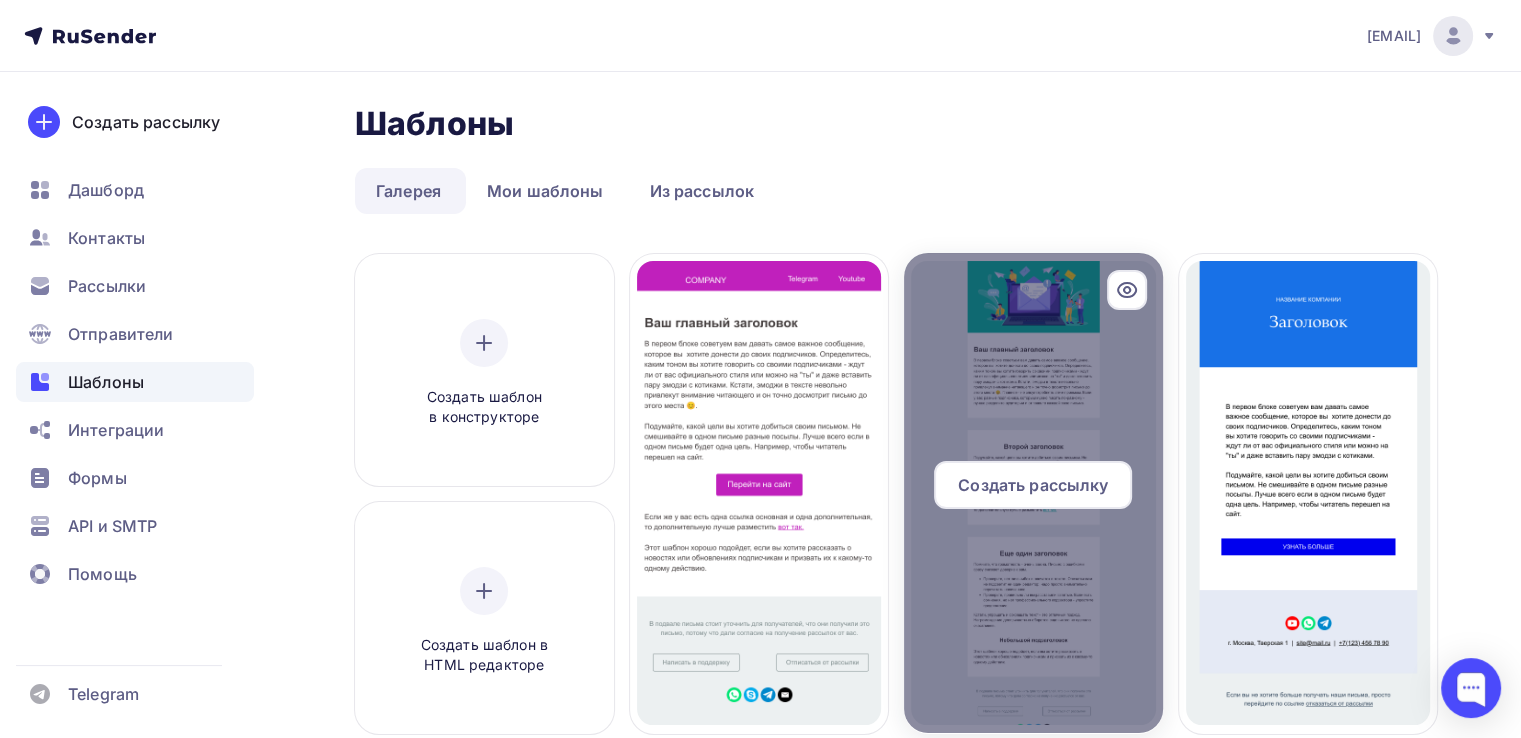click on "Создать рассылку" at bounding box center [1033, 485] 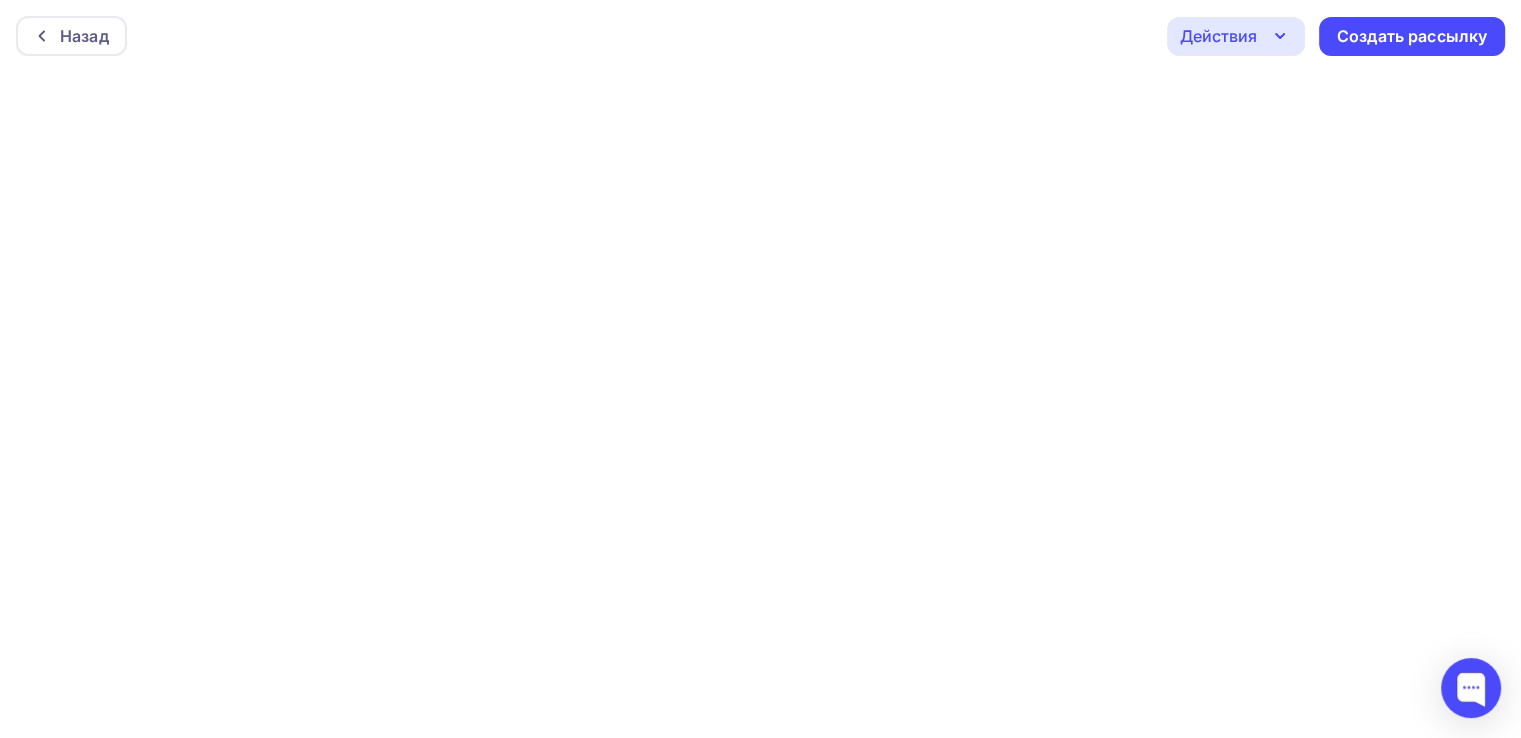click 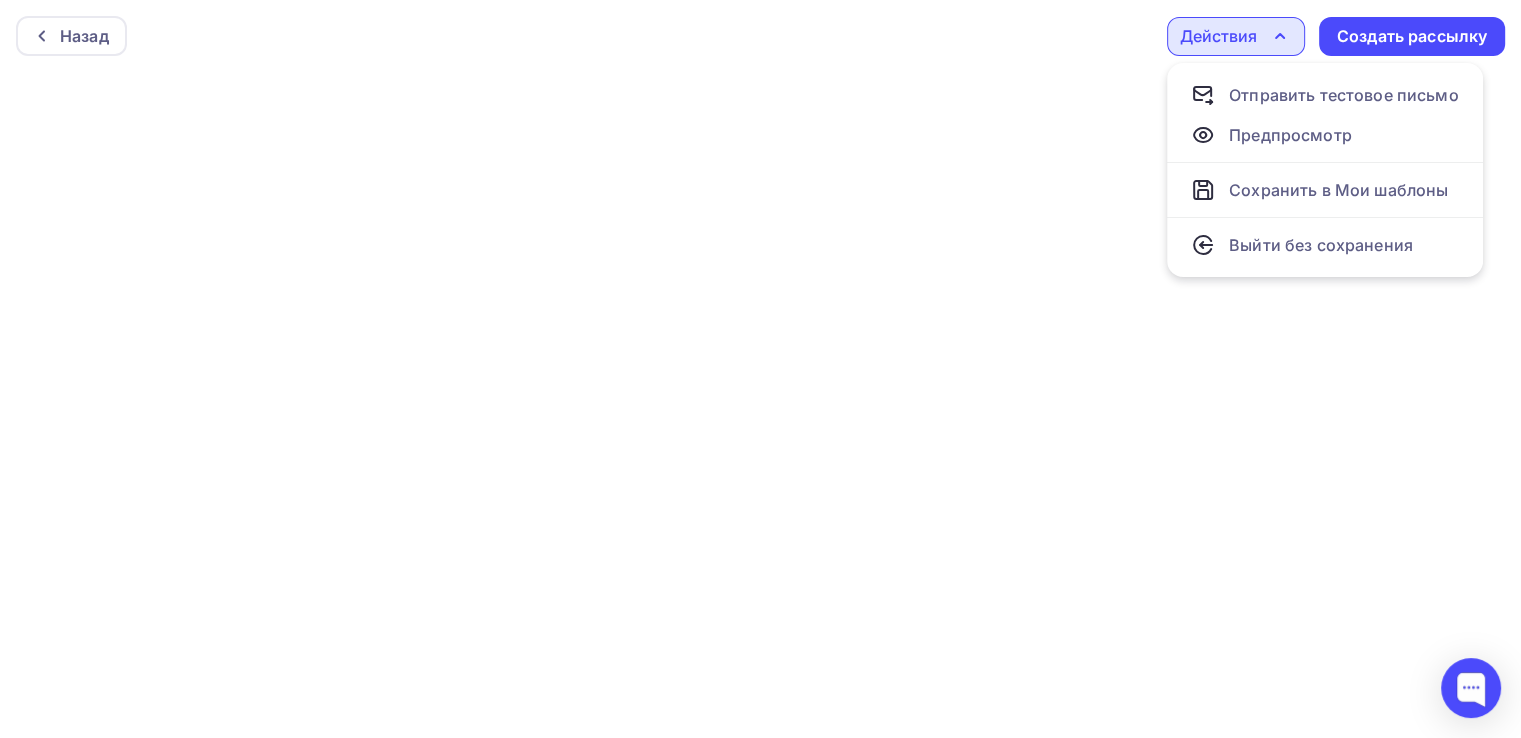 click on "Назад
Действия
Отправить тестовое письмо             Предпросмотр               Сохранить в Мои шаблоны               Выйти без сохранения               Создать рассылку" at bounding box center (760, 36) 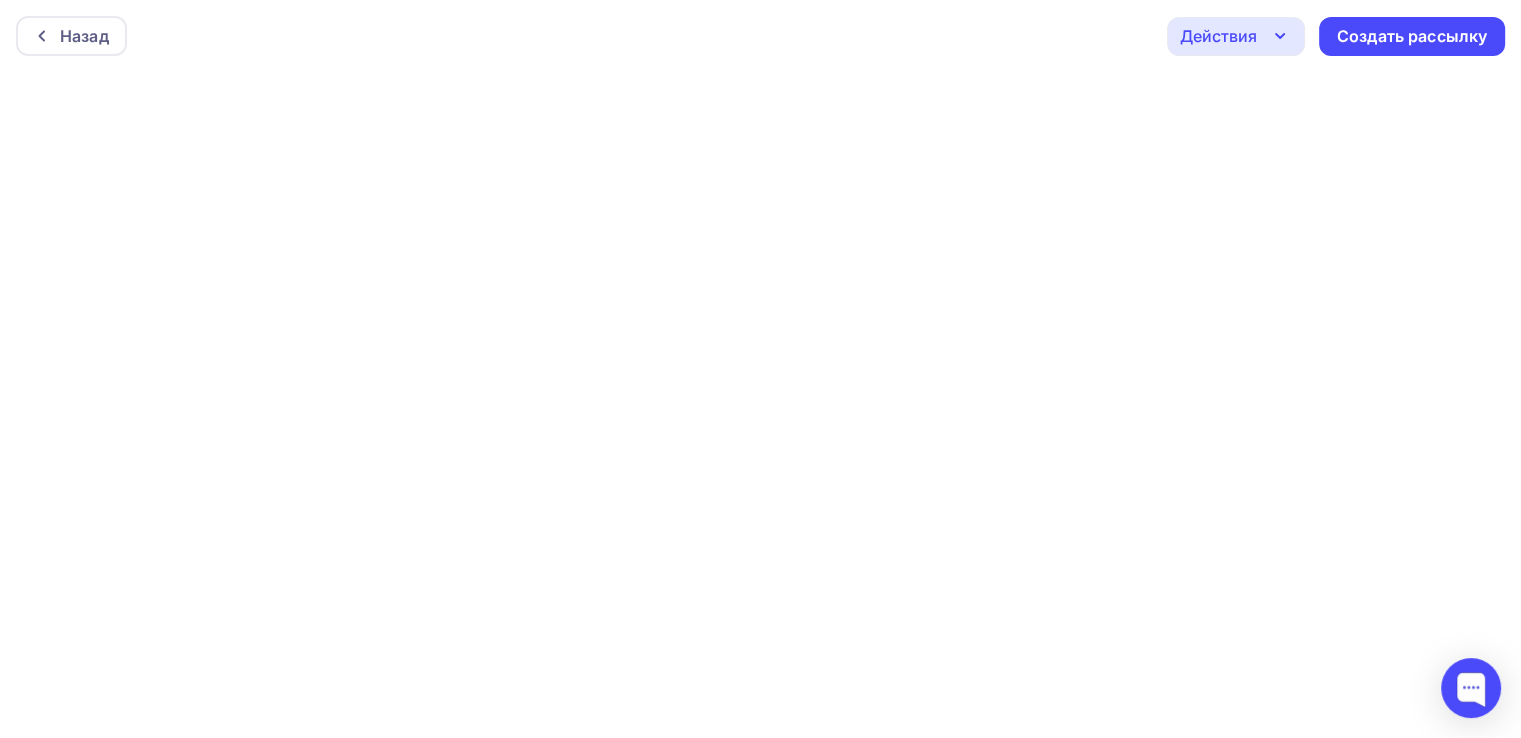 scroll, scrollTop: 0, scrollLeft: 0, axis: both 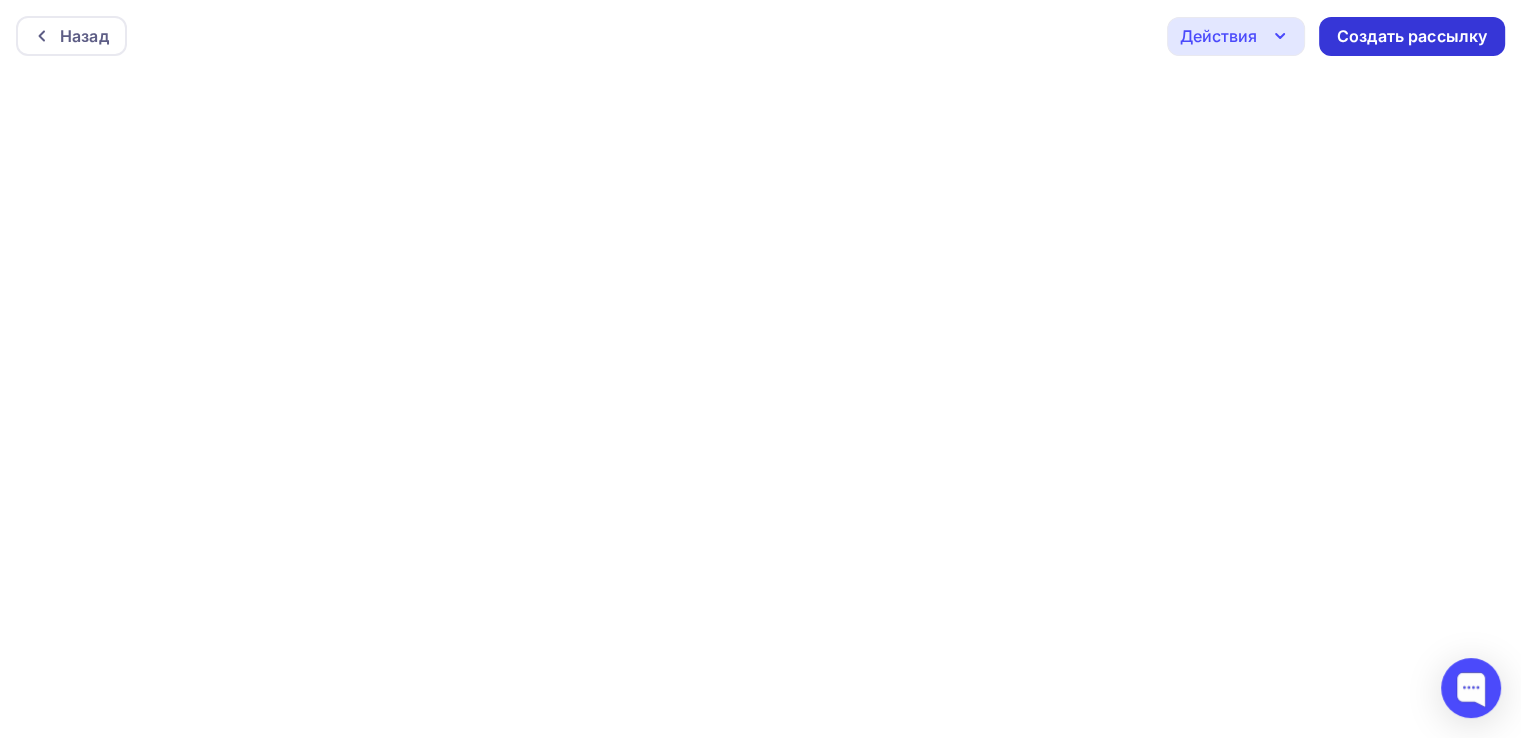 click on "Создать рассылку" at bounding box center (1412, 36) 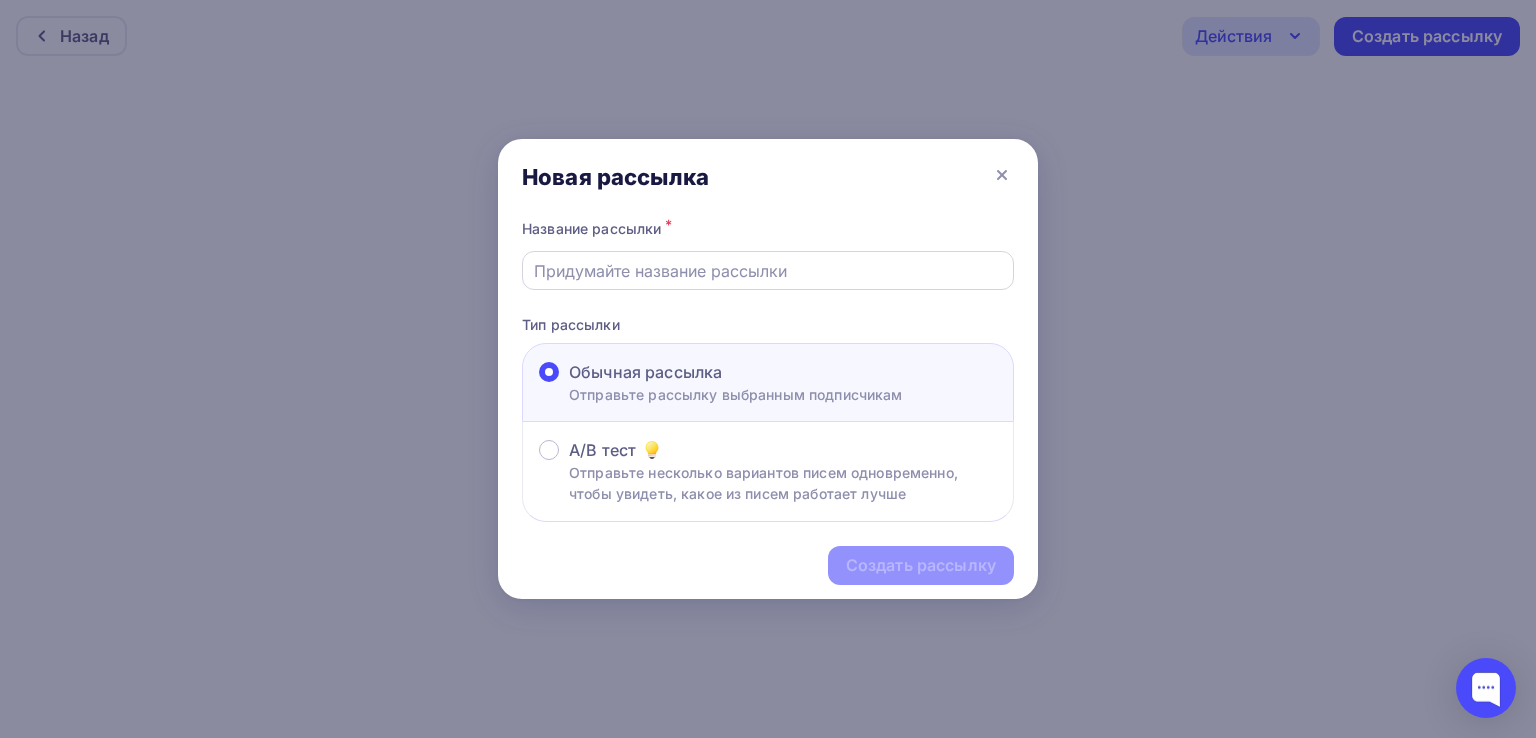 click at bounding box center [768, 271] 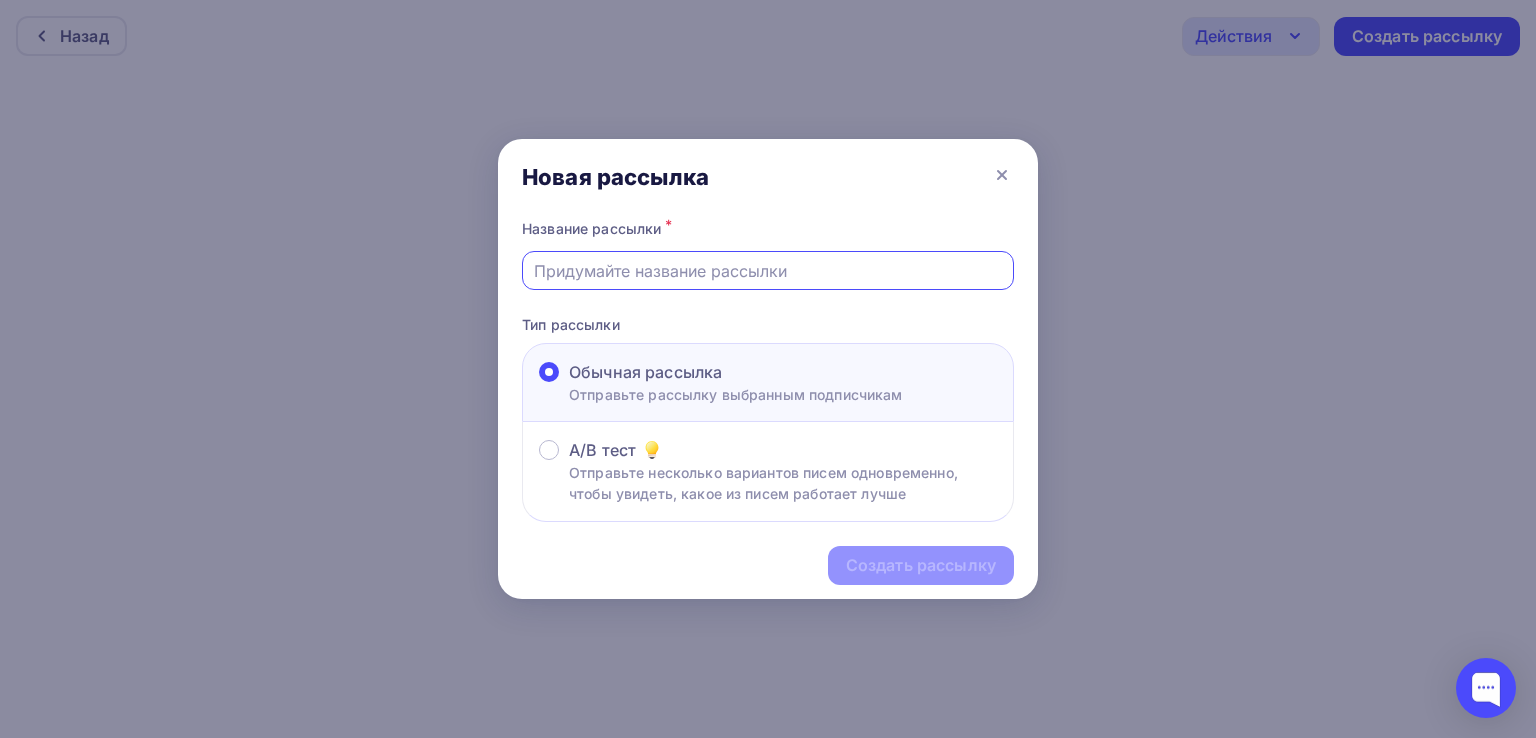 paste on "Атмосферный Новый год в [LOCATION]" 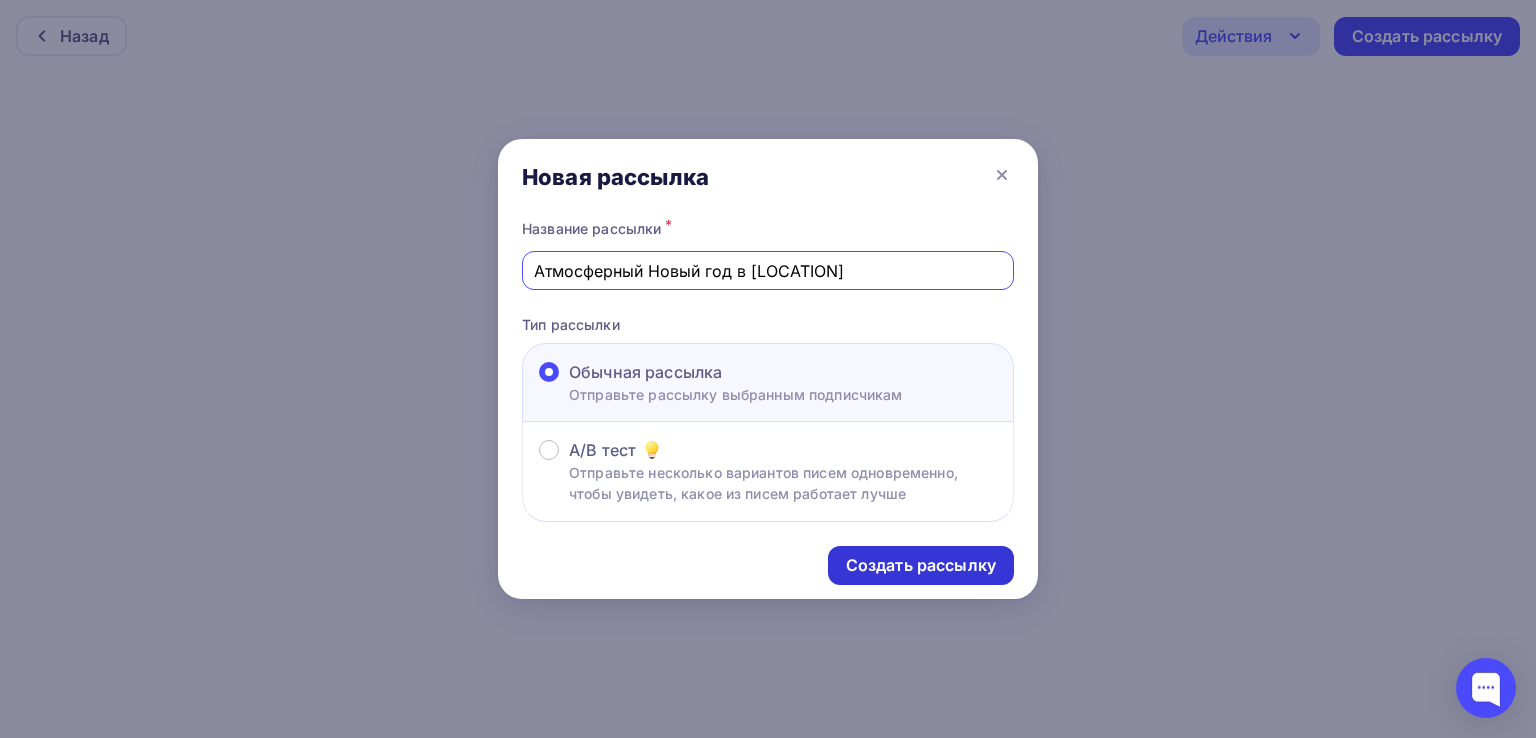 type on "Атмосферный Новый год в [LOCATION]" 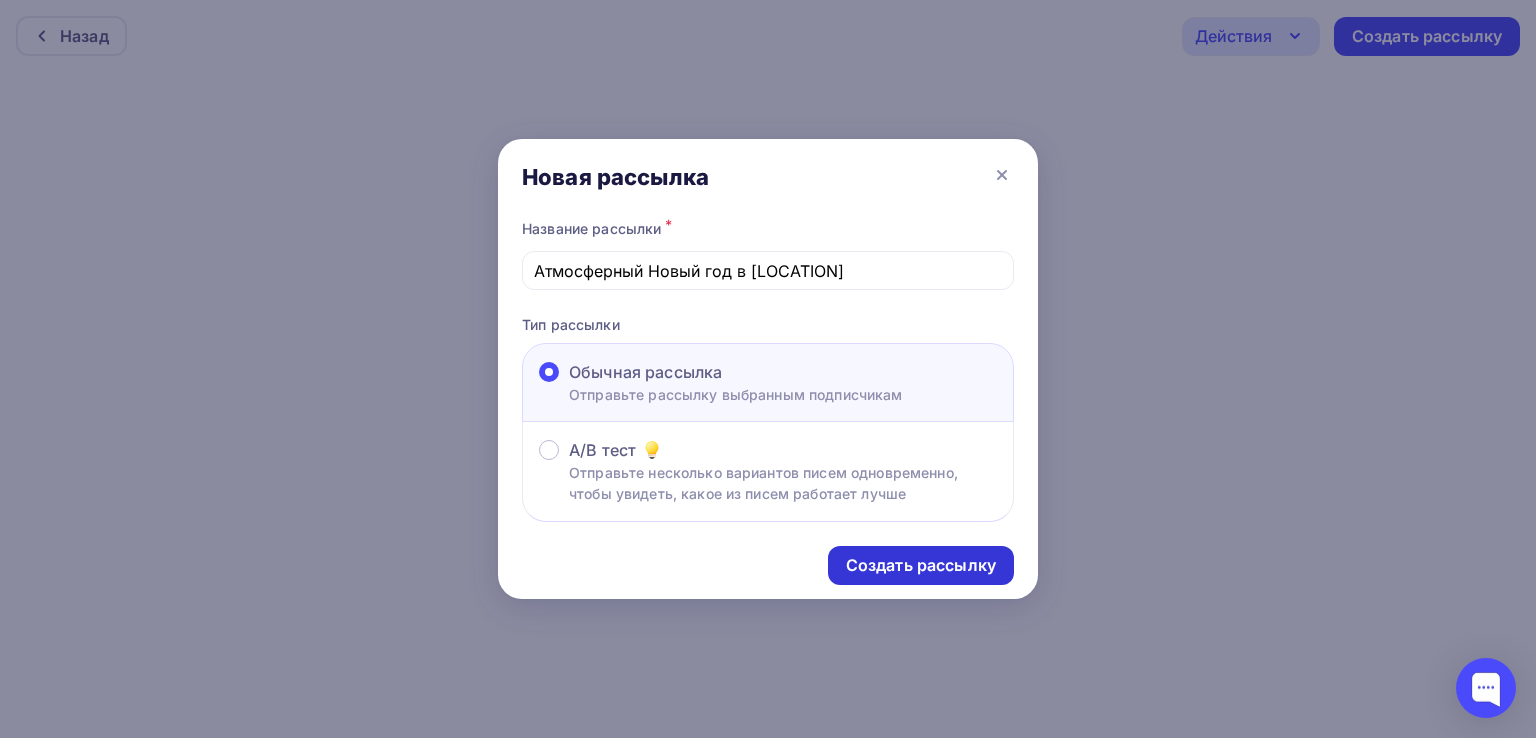 click on "Создать рассылку" at bounding box center [921, 565] 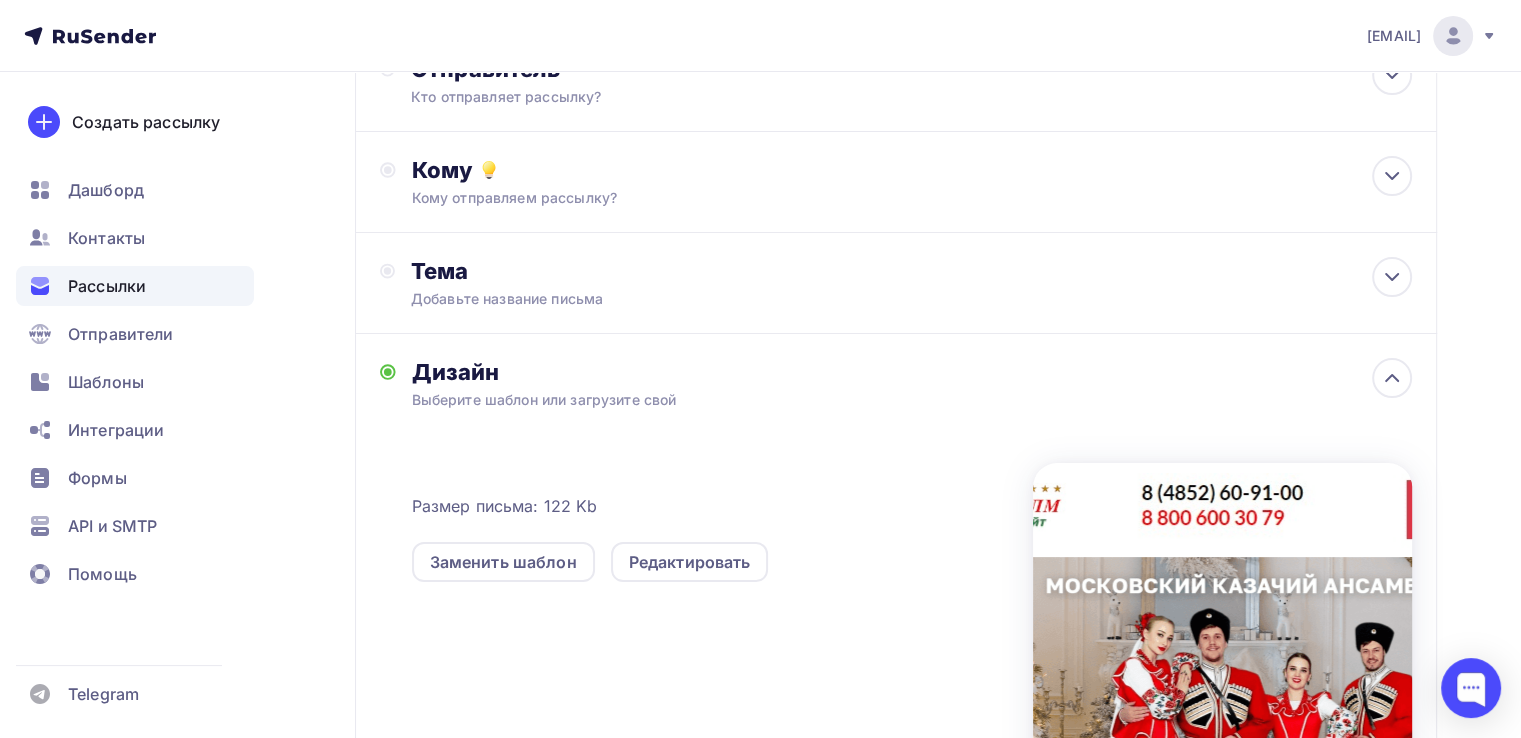 scroll, scrollTop: 0, scrollLeft: 0, axis: both 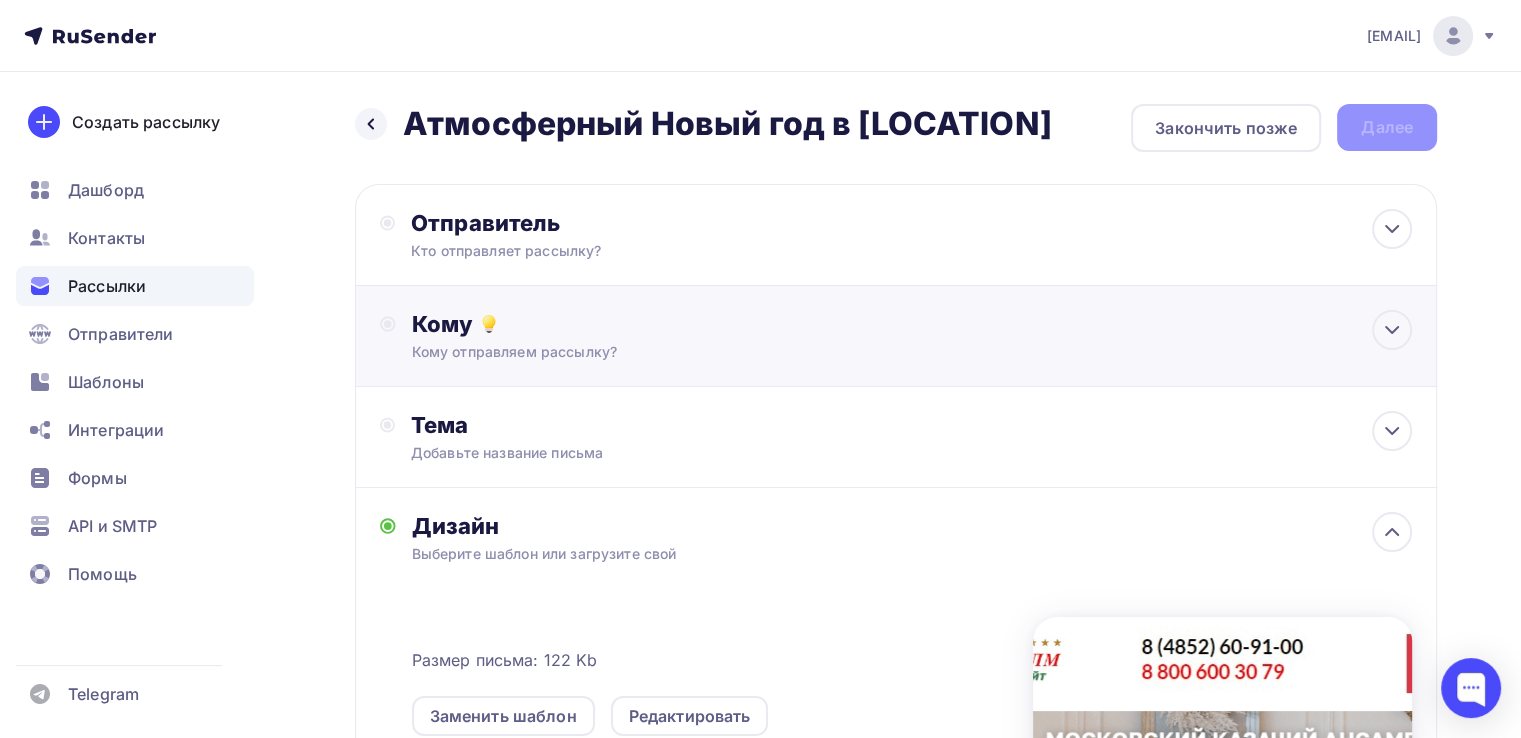 click on "Кому" at bounding box center [912, 324] 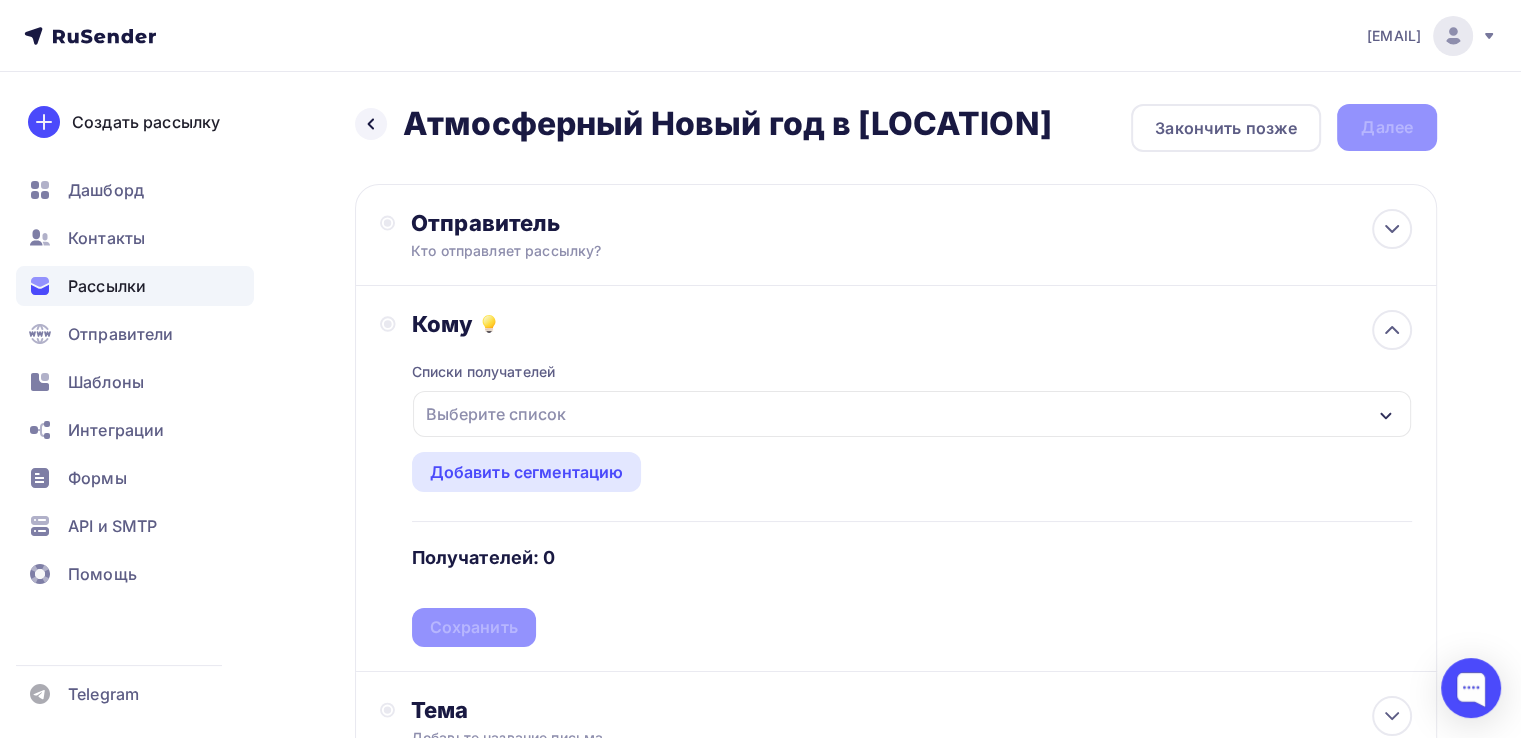 click on "Кому" at bounding box center (912, 324) 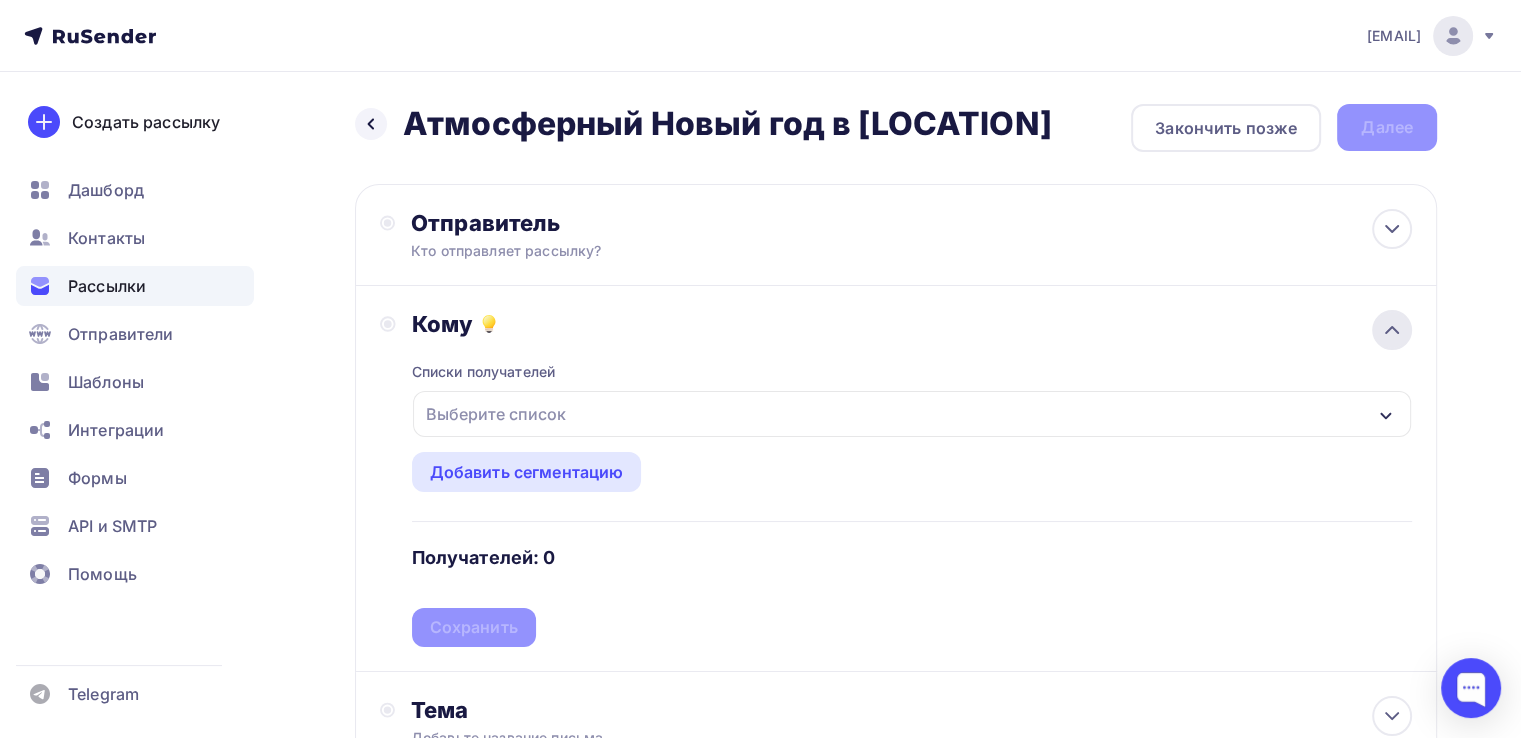 click 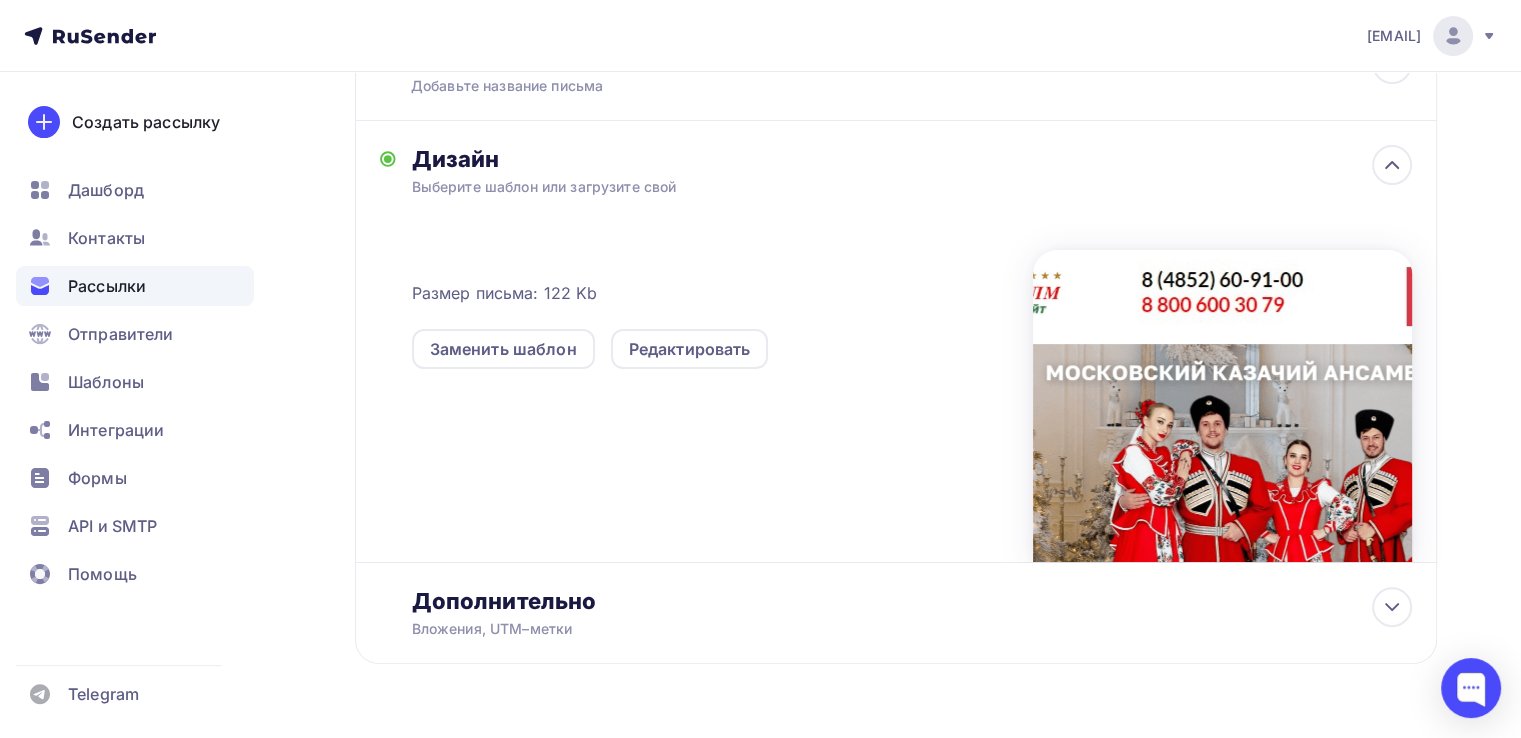 scroll, scrollTop: 154, scrollLeft: 0, axis: vertical 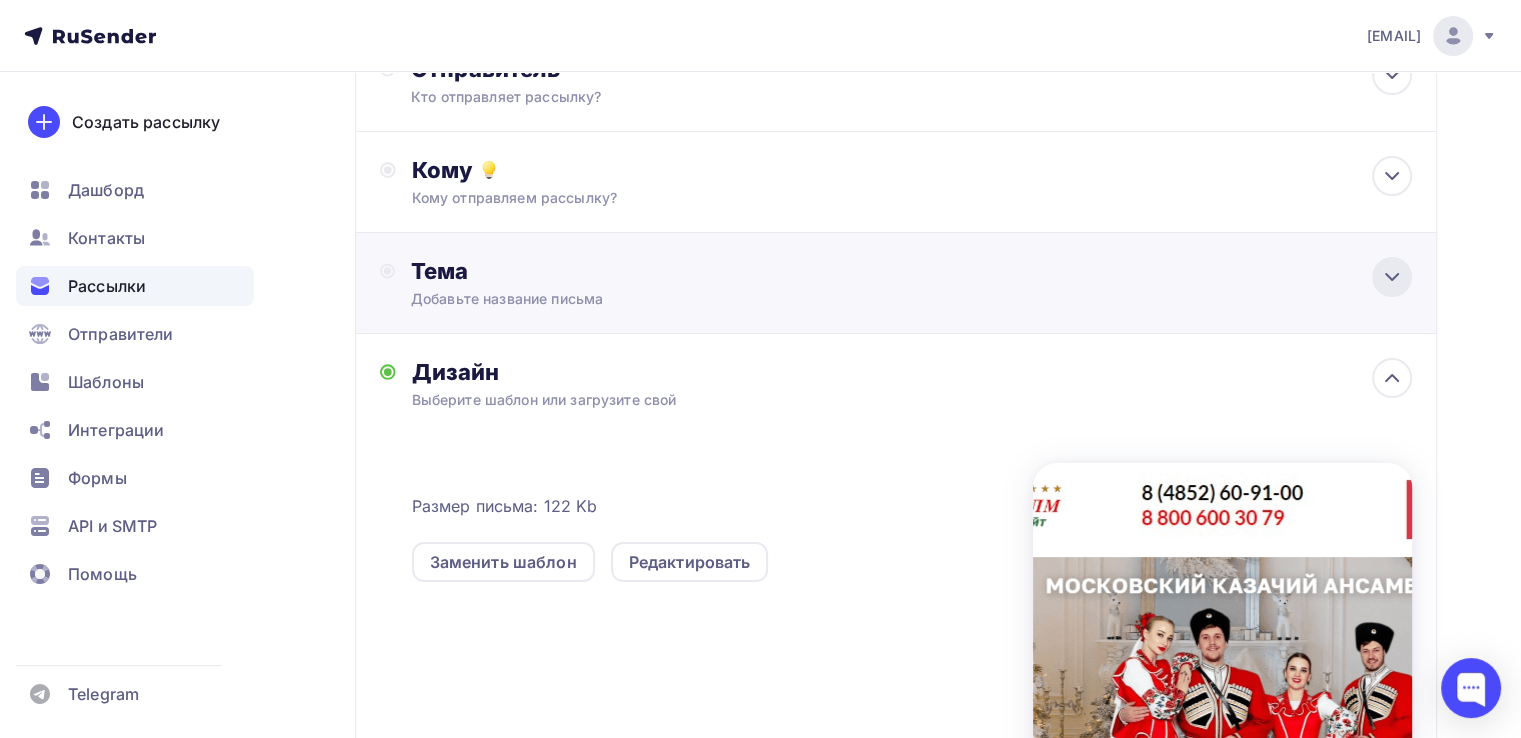 click 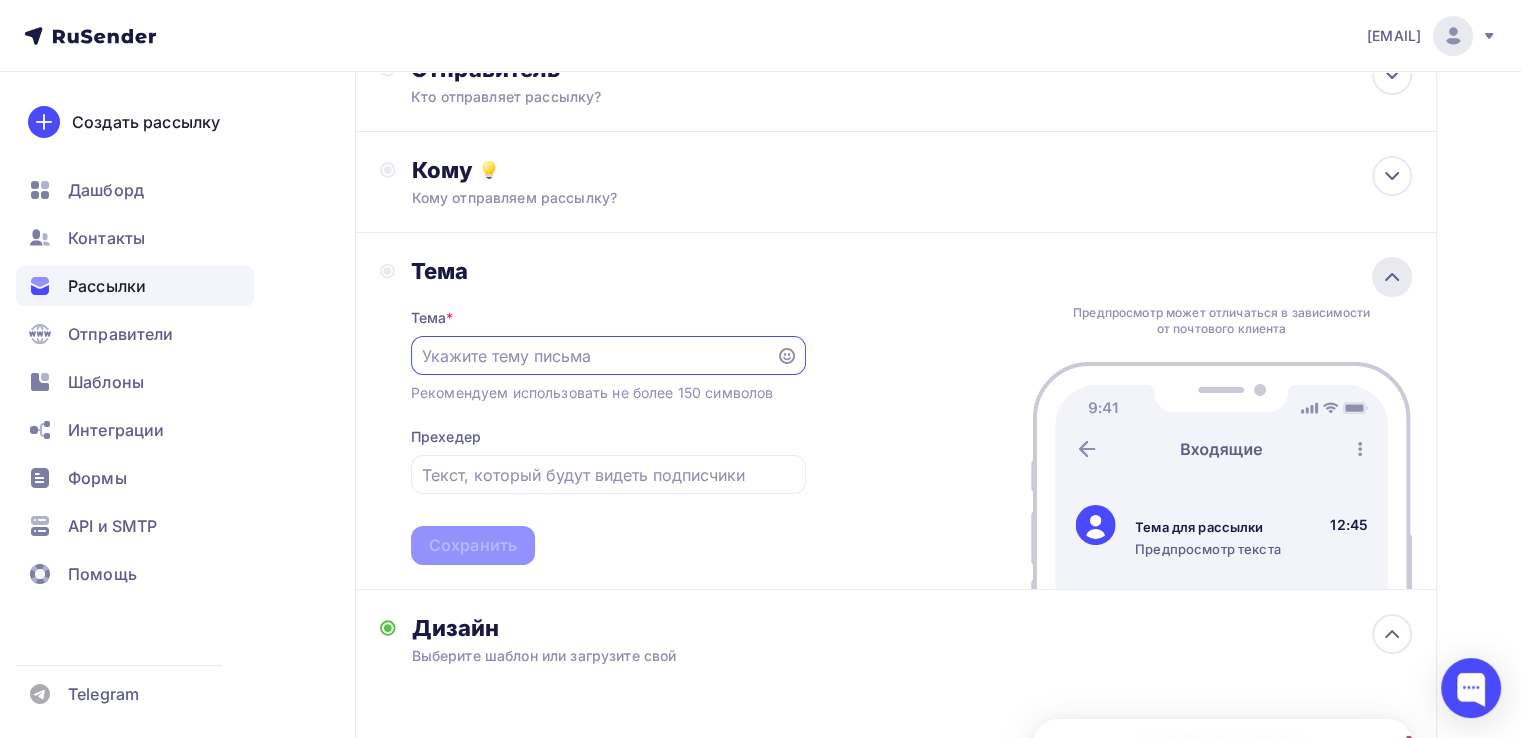 scroll, scrollTop: 0, scrollLeft: 0, axis: both 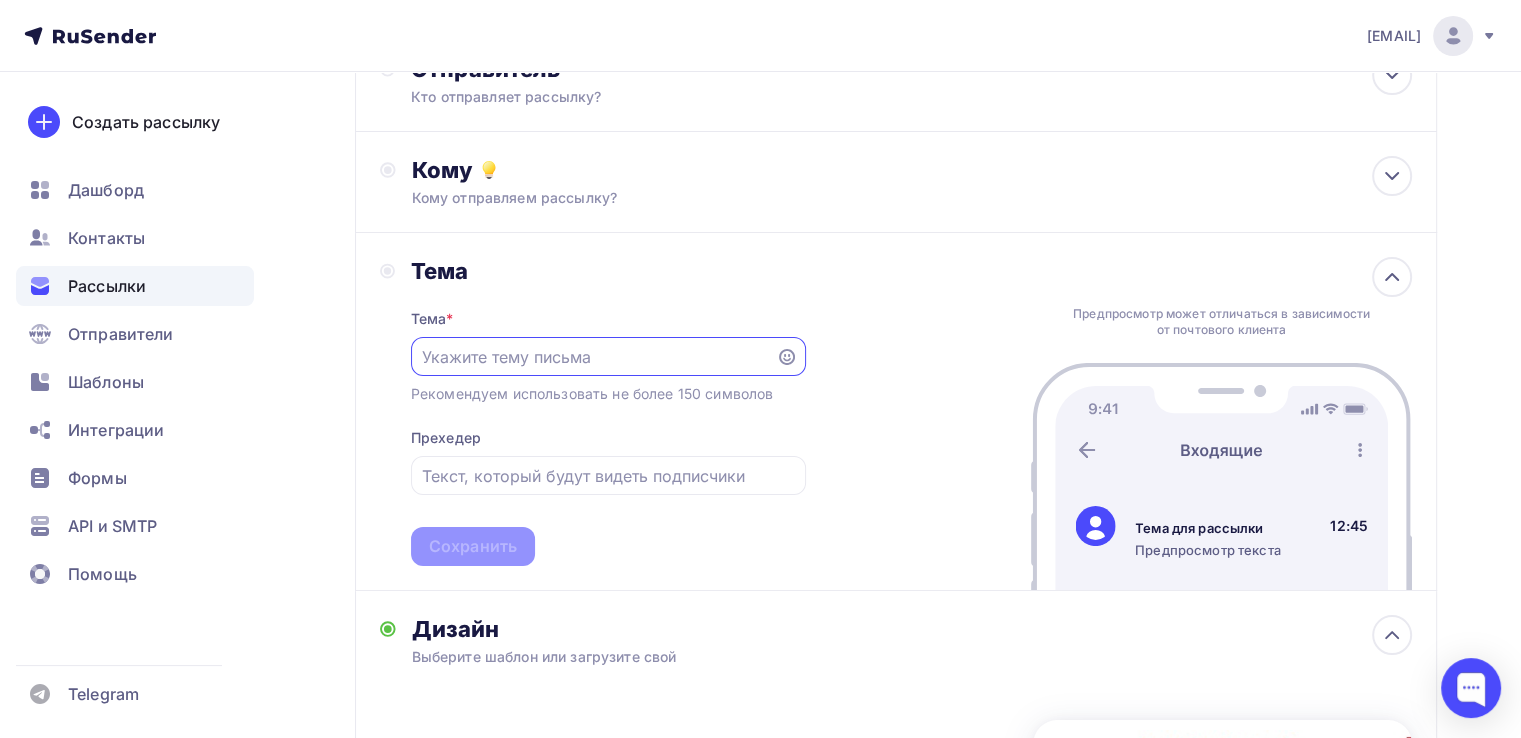 paste on "Атмосферный Новый год в [LOCATION]" 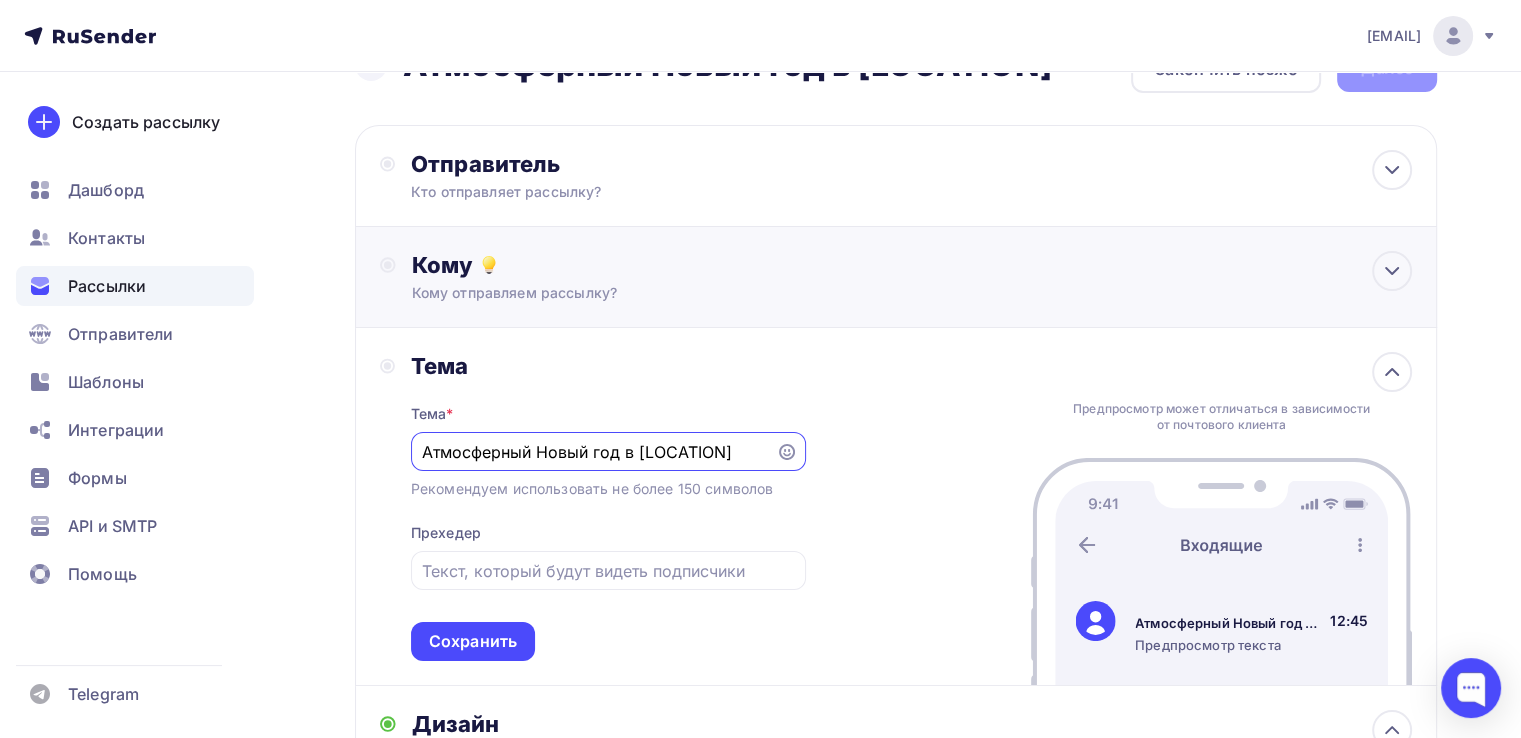 scroll, scrollTop: 20, scrollLeft: 0, axis: vertical 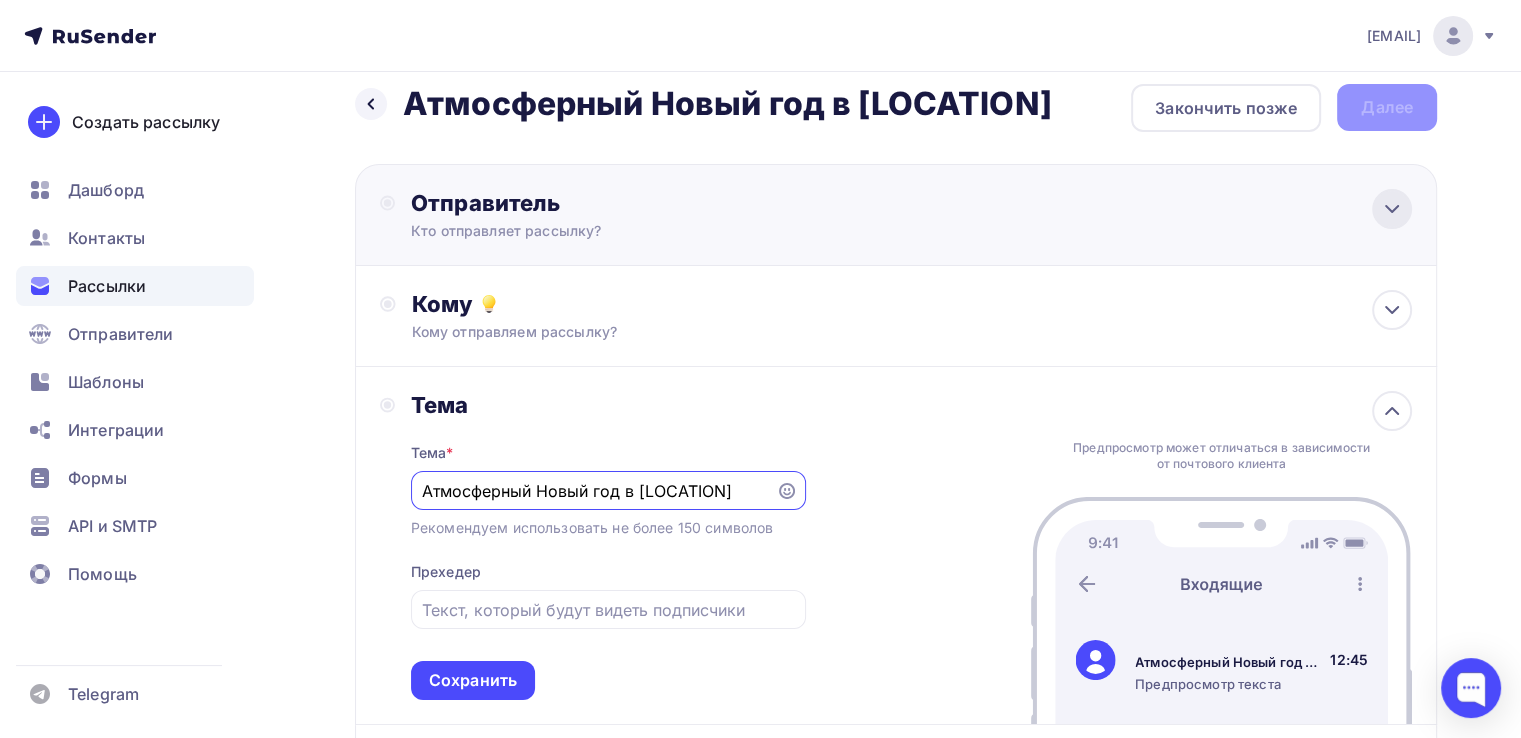 type on "Атмосферный Новый год в [LOCATION]" 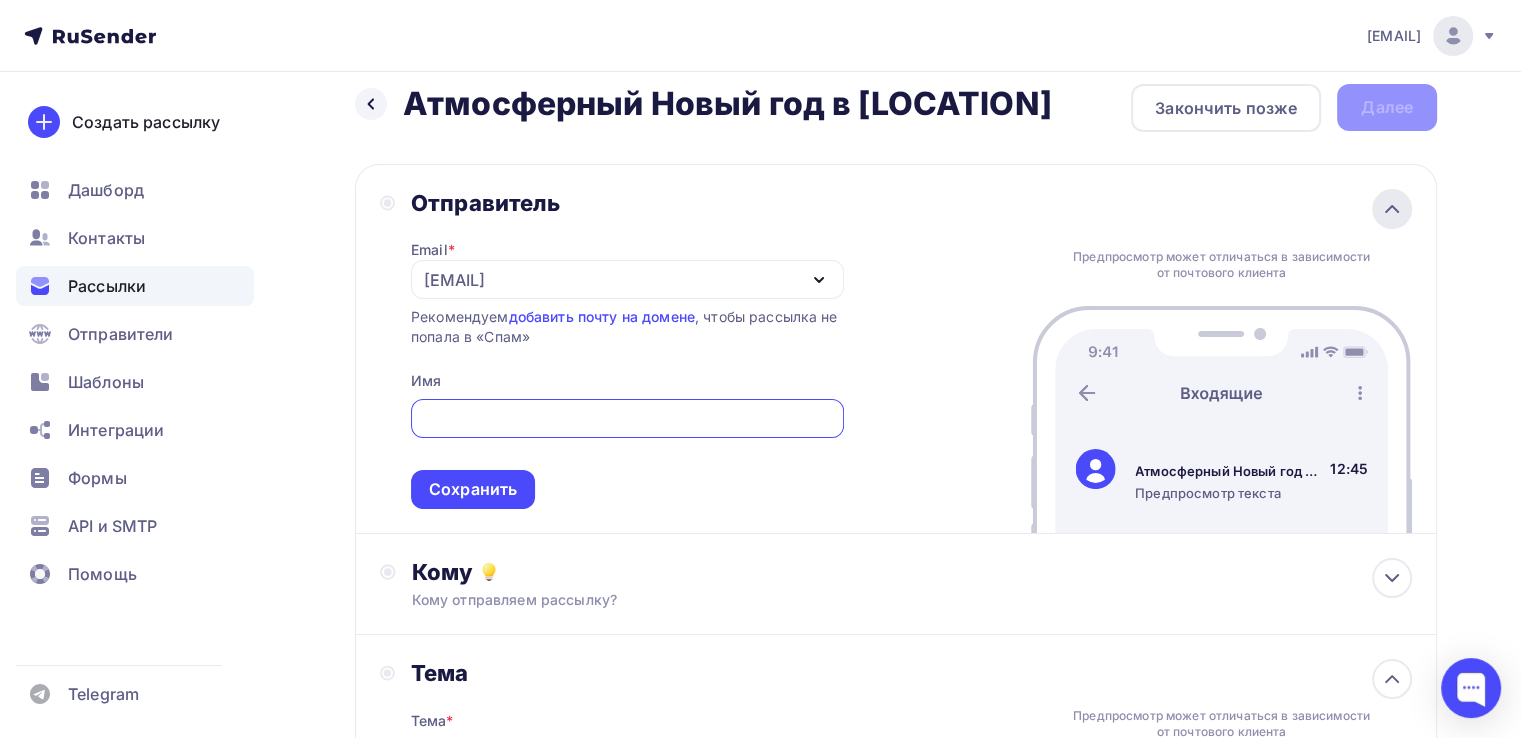 scroll, scrollTop: 0, scrollLeft: 0, axis: both 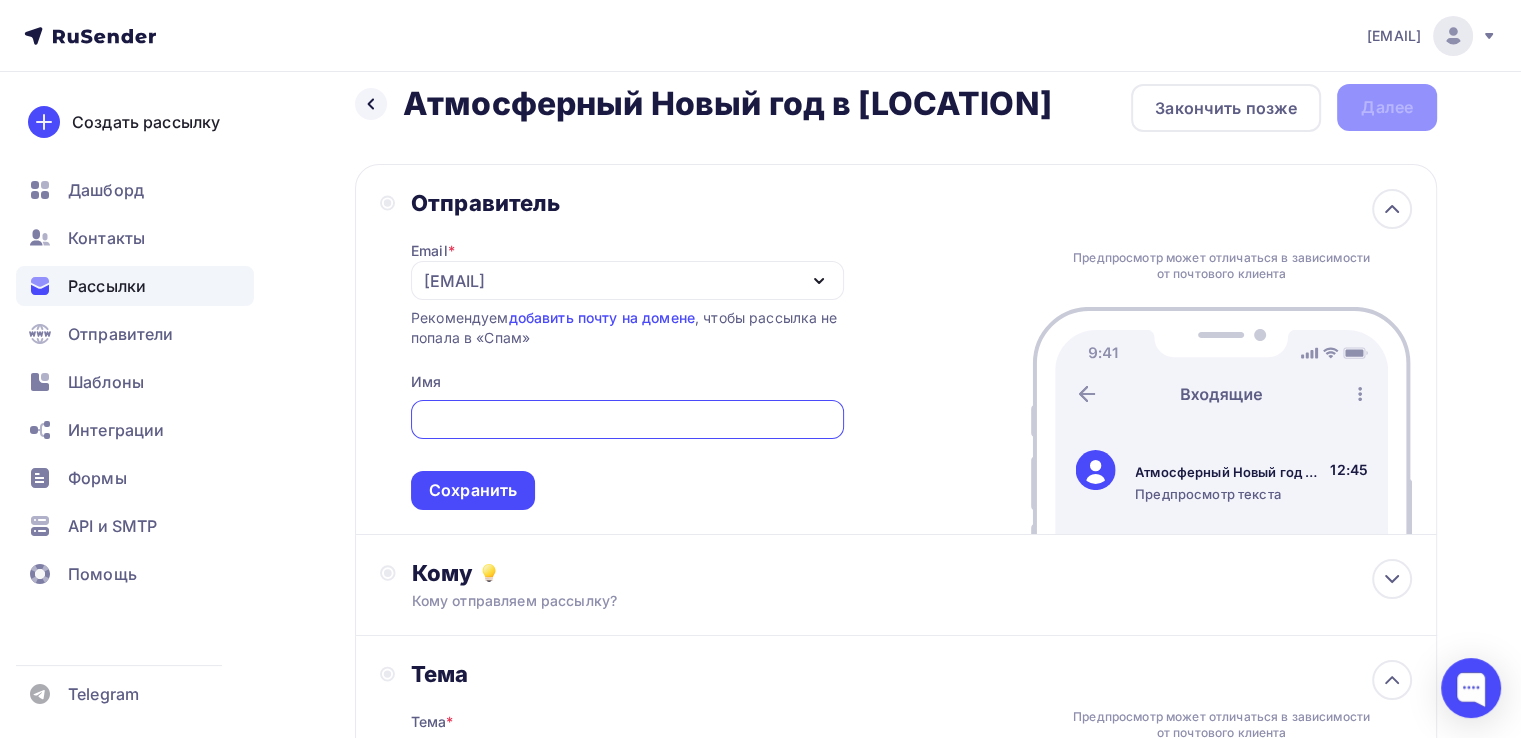 paste on "Атмосферный Новый год в [LOCATION]" 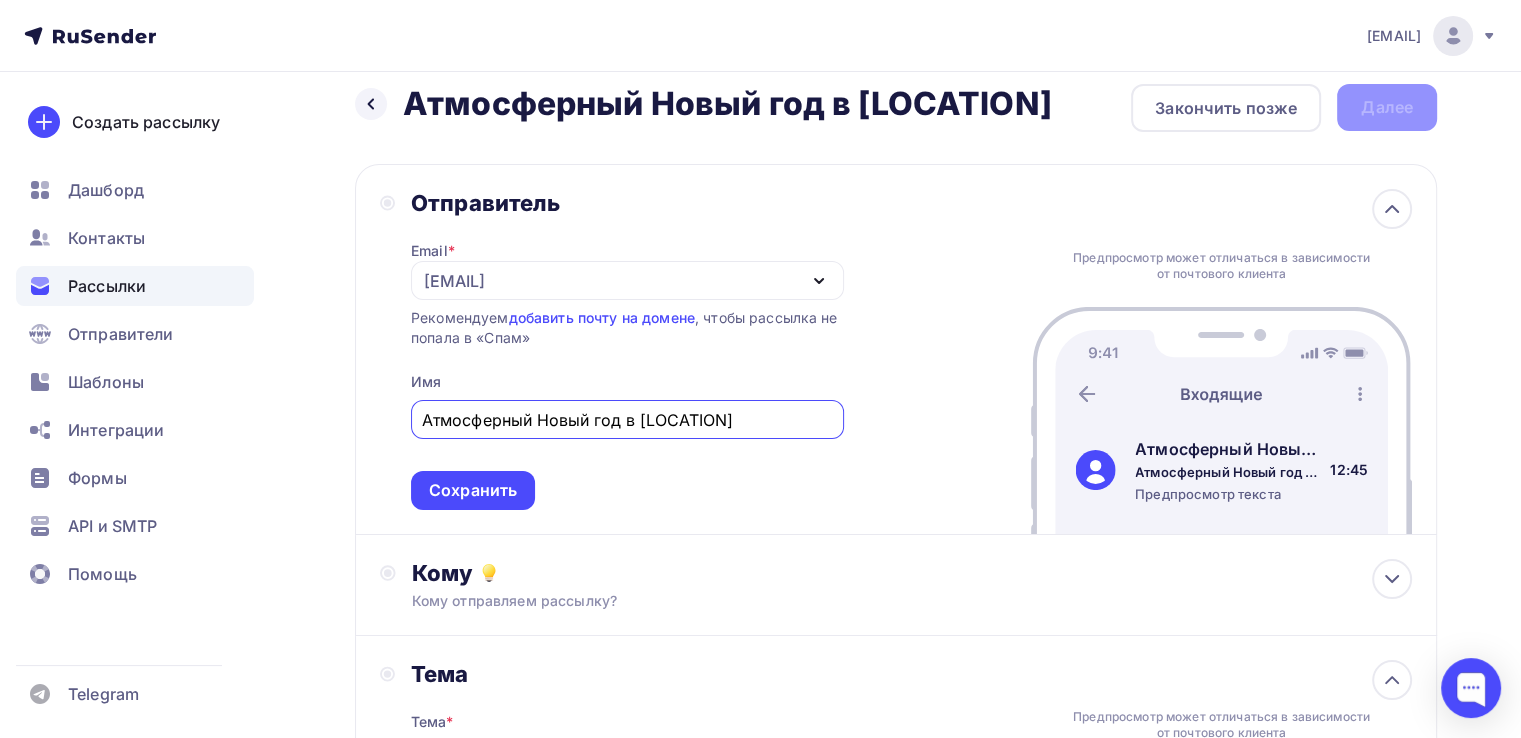 drag, startPoint x: 643, startPoint y: 413, endPoint x: 381, endPoint y: 429, distance: 262.4881 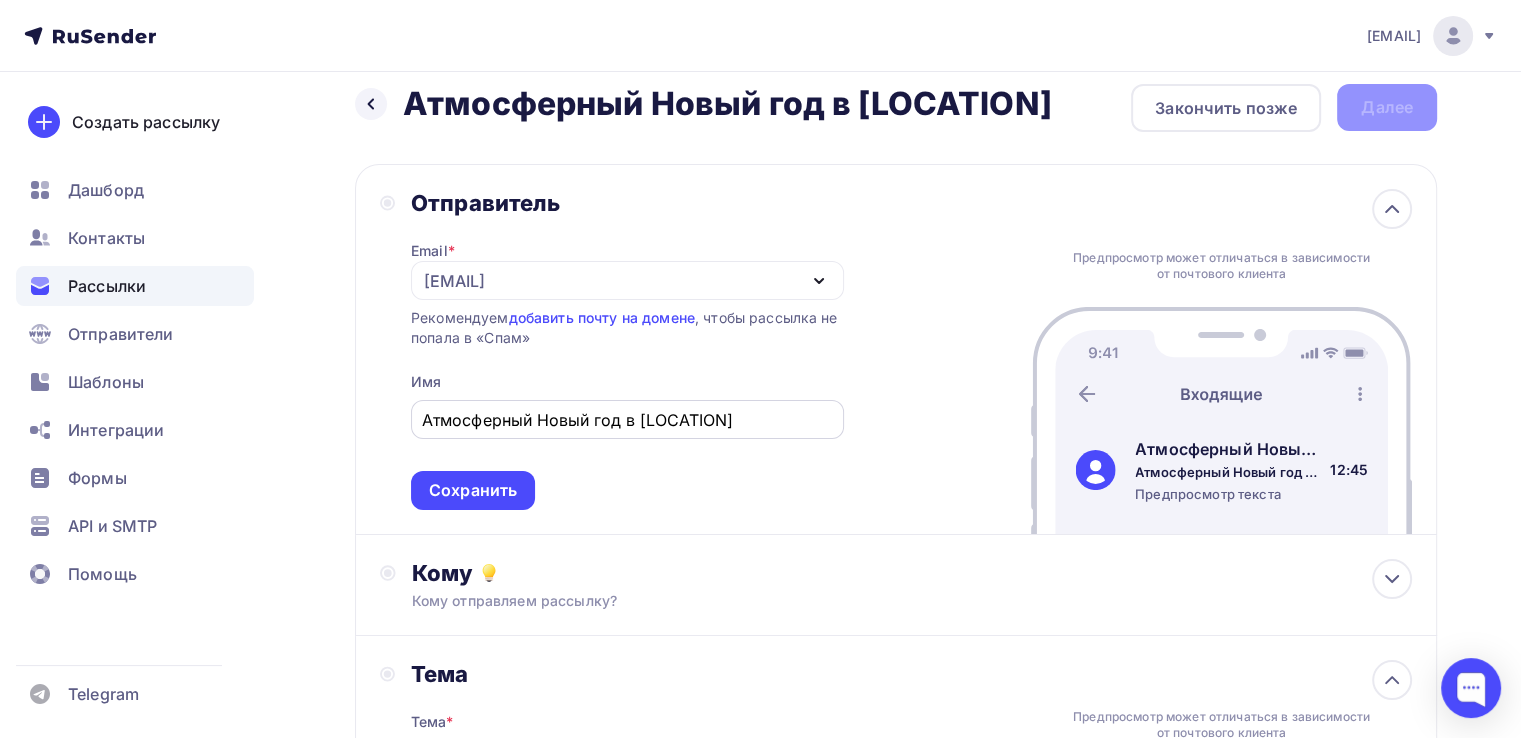 click on "Атмосферный Новый год в [LOCATION]" at bounding box center [627, 419] 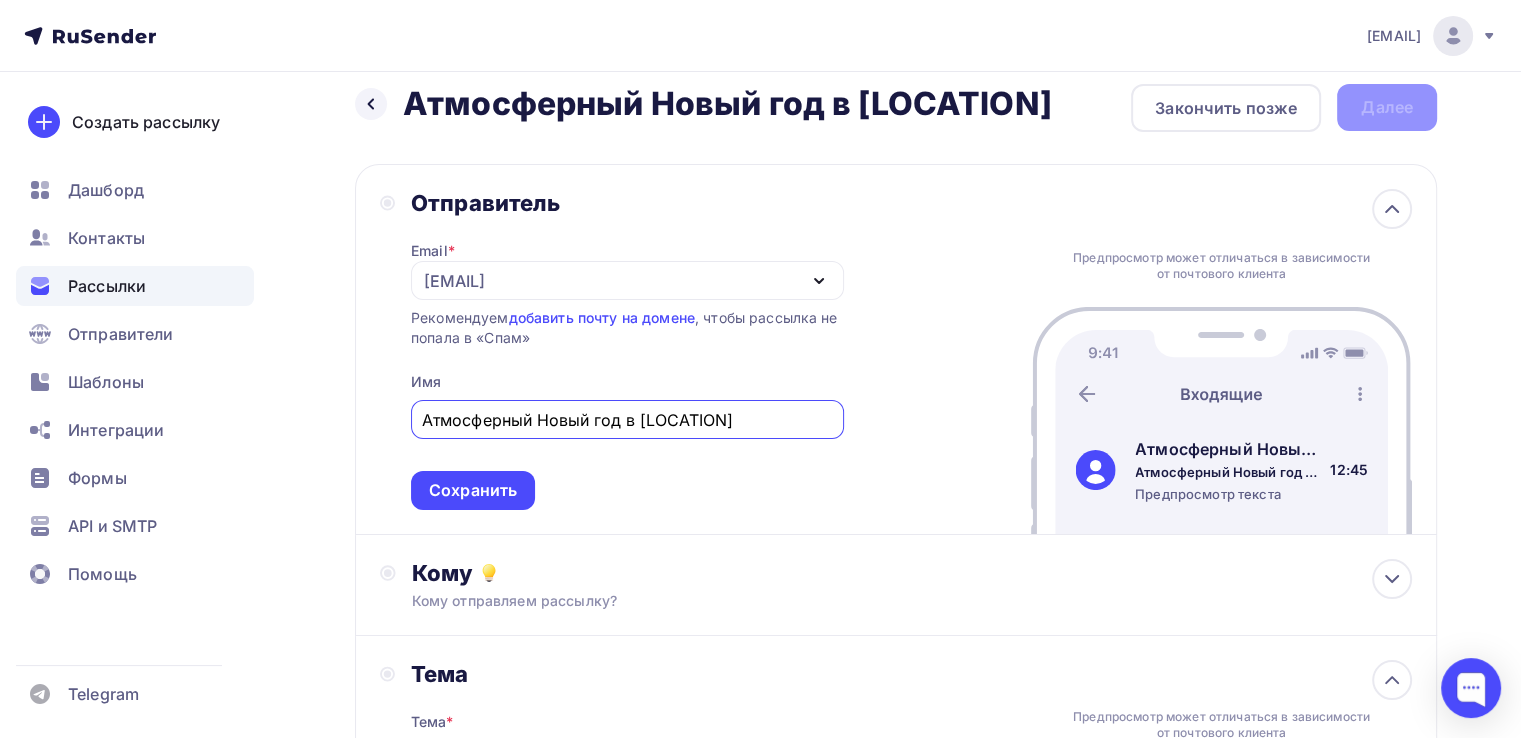 drag, startPoint x: 633, startPoint y: 412, endPoint x: 320, endPoint y: 437, distance: 313.99683 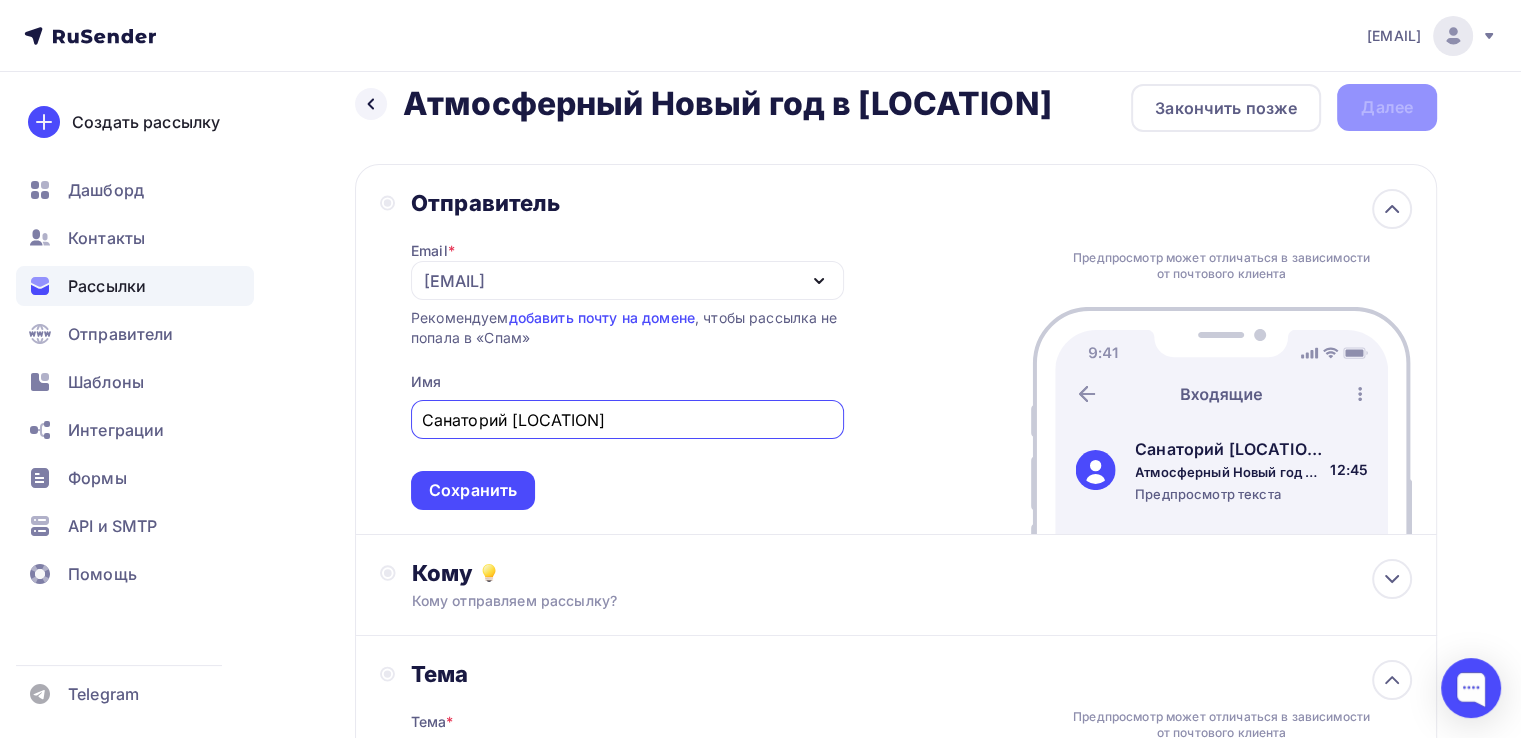 click on "Санаторий [LOCATION]" at bounding box center (627, 420) 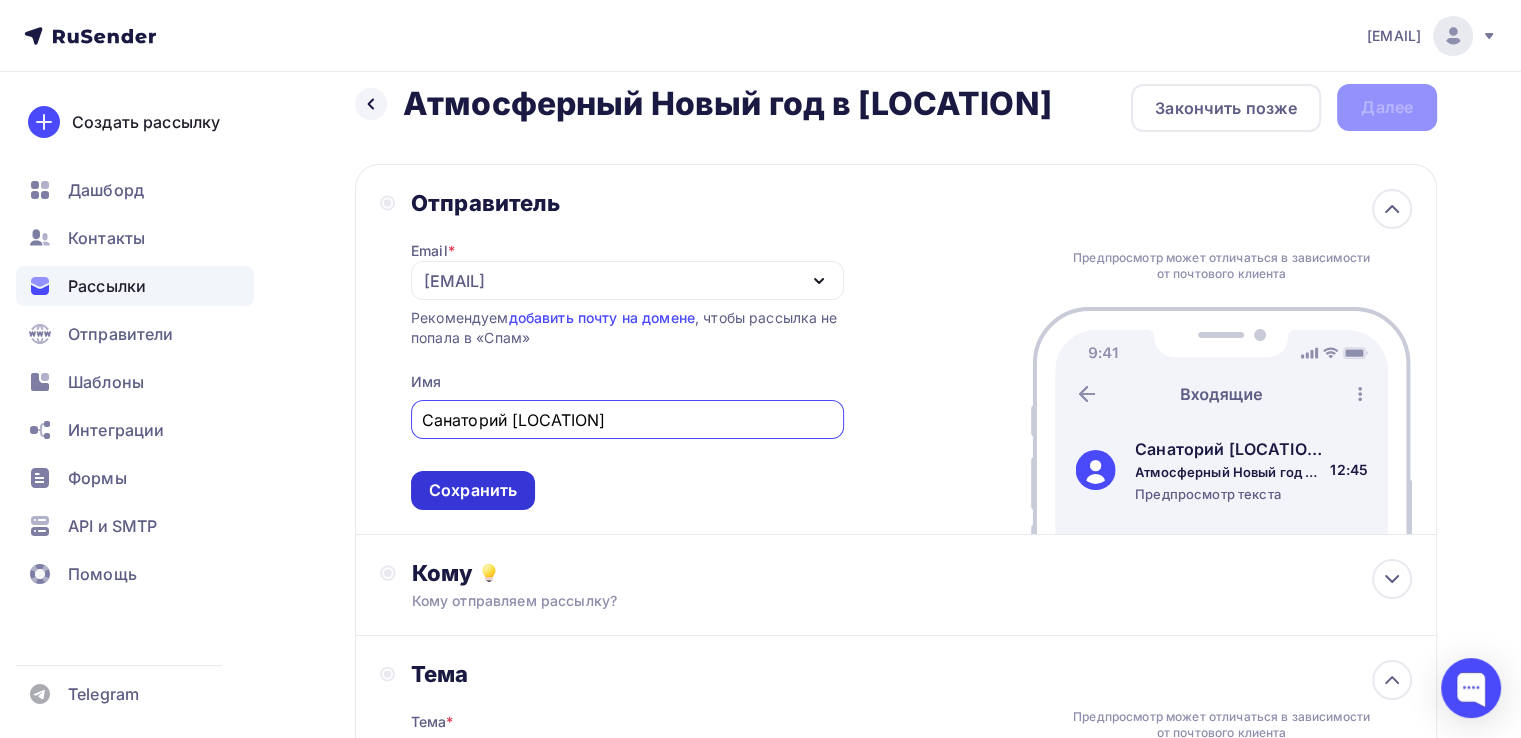 type on "Санаторий [LOCATION]" 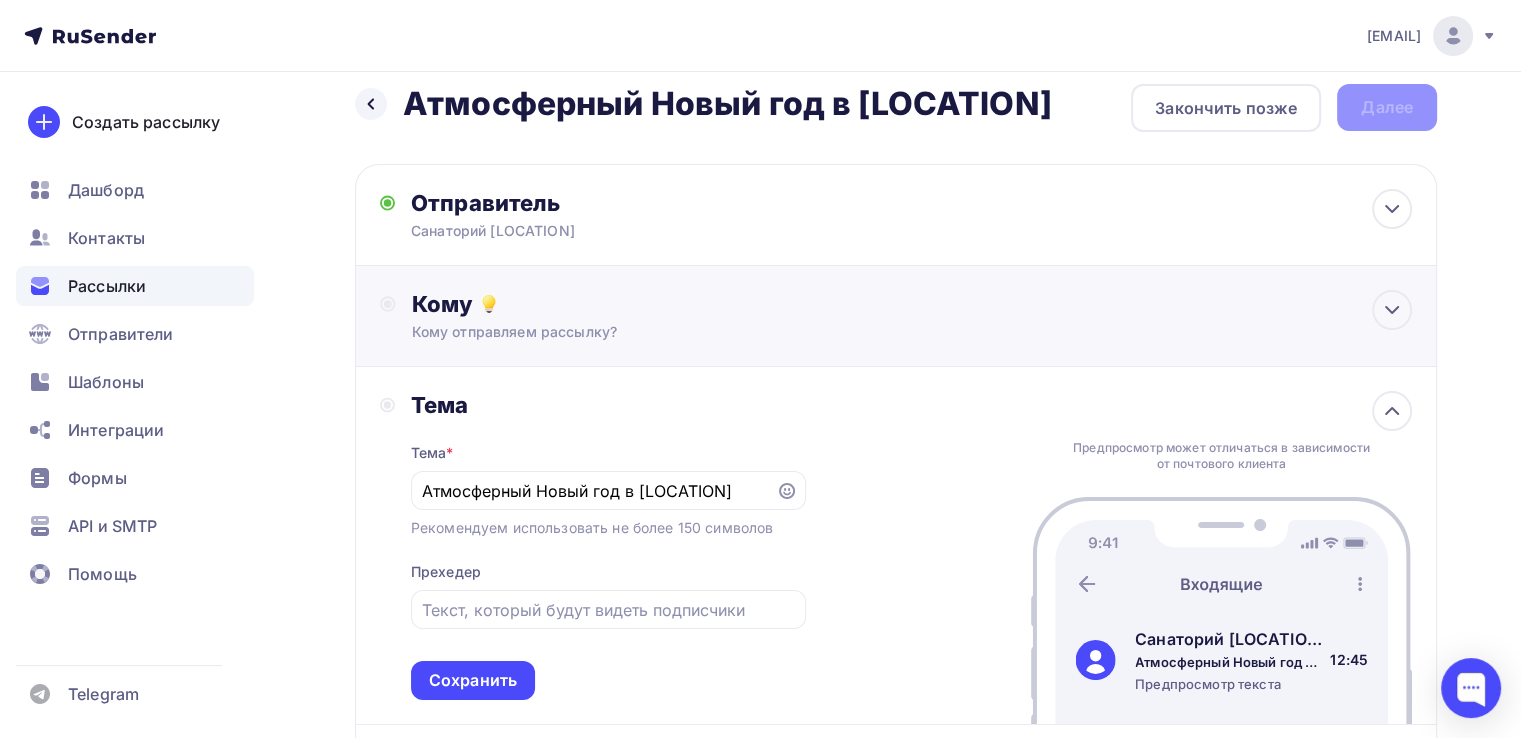 click on "Кому" at bounding box center (912, 304) 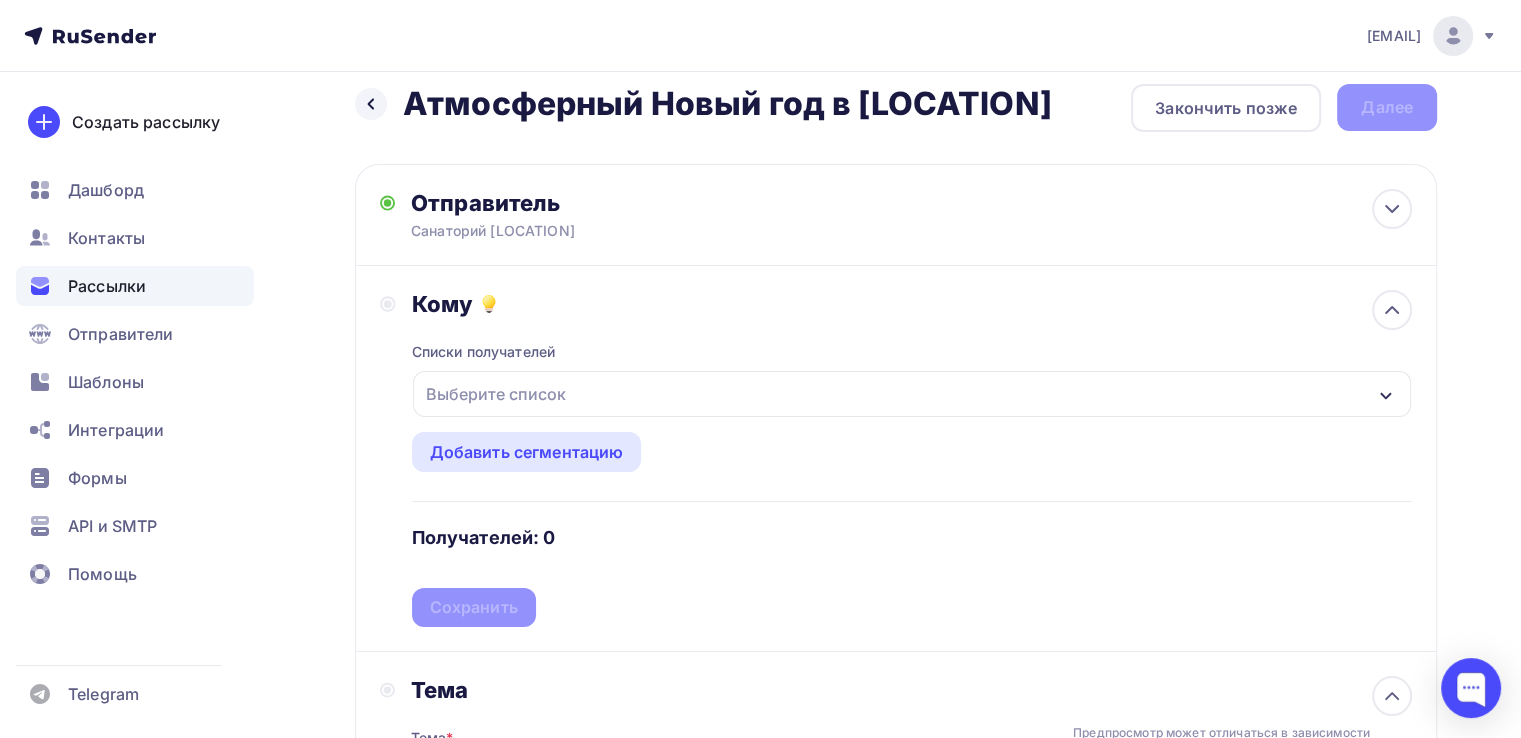 click on "Выберите список" at bounding box center (912, 394) 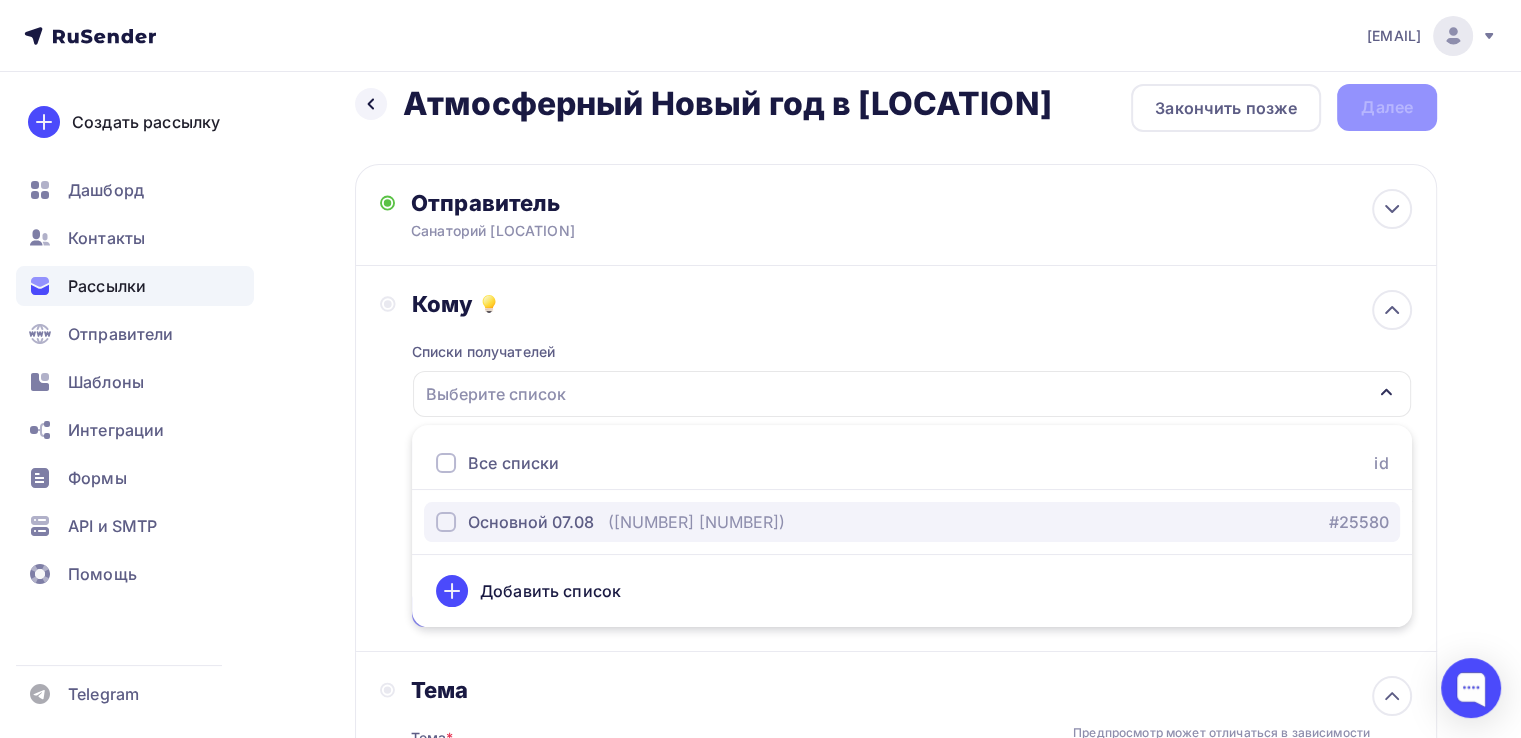 click at bounding box center (446, 522) 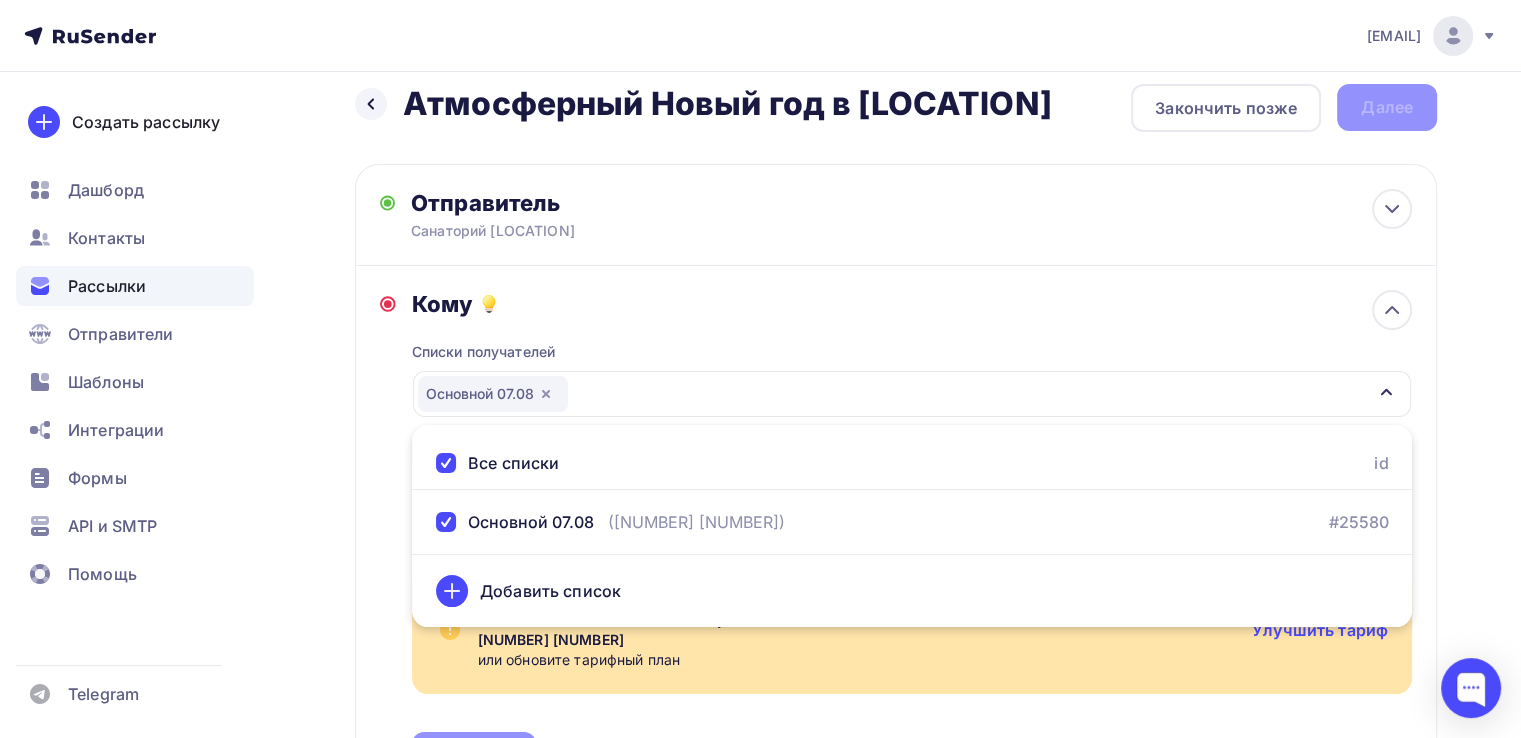 click on "Назад
Атмосферный Новый год в [LOCATION]
Атмосферный Новый год в [LOCATION]
Закончить позже
Далее
Отправитель
Санаторий [LOCATION]
Email  *
[EMAIL]
[EMAIL]               Добавить отправителя
Рекомендуем  добавить почту на домене , чтобы рассылка не попала в «Спам»
Имя     Санаторий [LOCATION]             Сохранить
Предпросмотр может отличаться  в зависимости от почтового клиента
12:45" at bounding box center [760, 939] 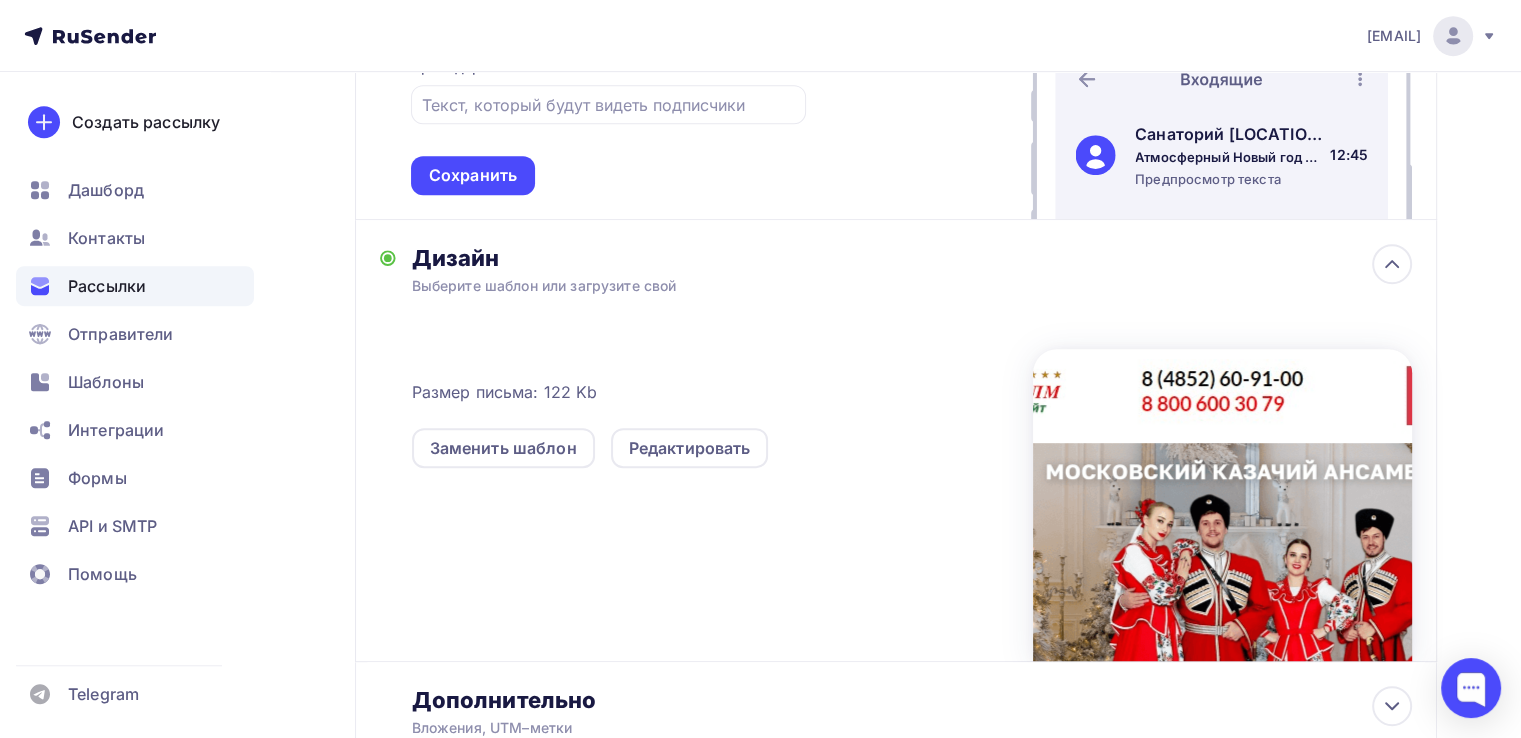 scroll, scrollTop: 1104, scrollLeft: 0, axis: vertical 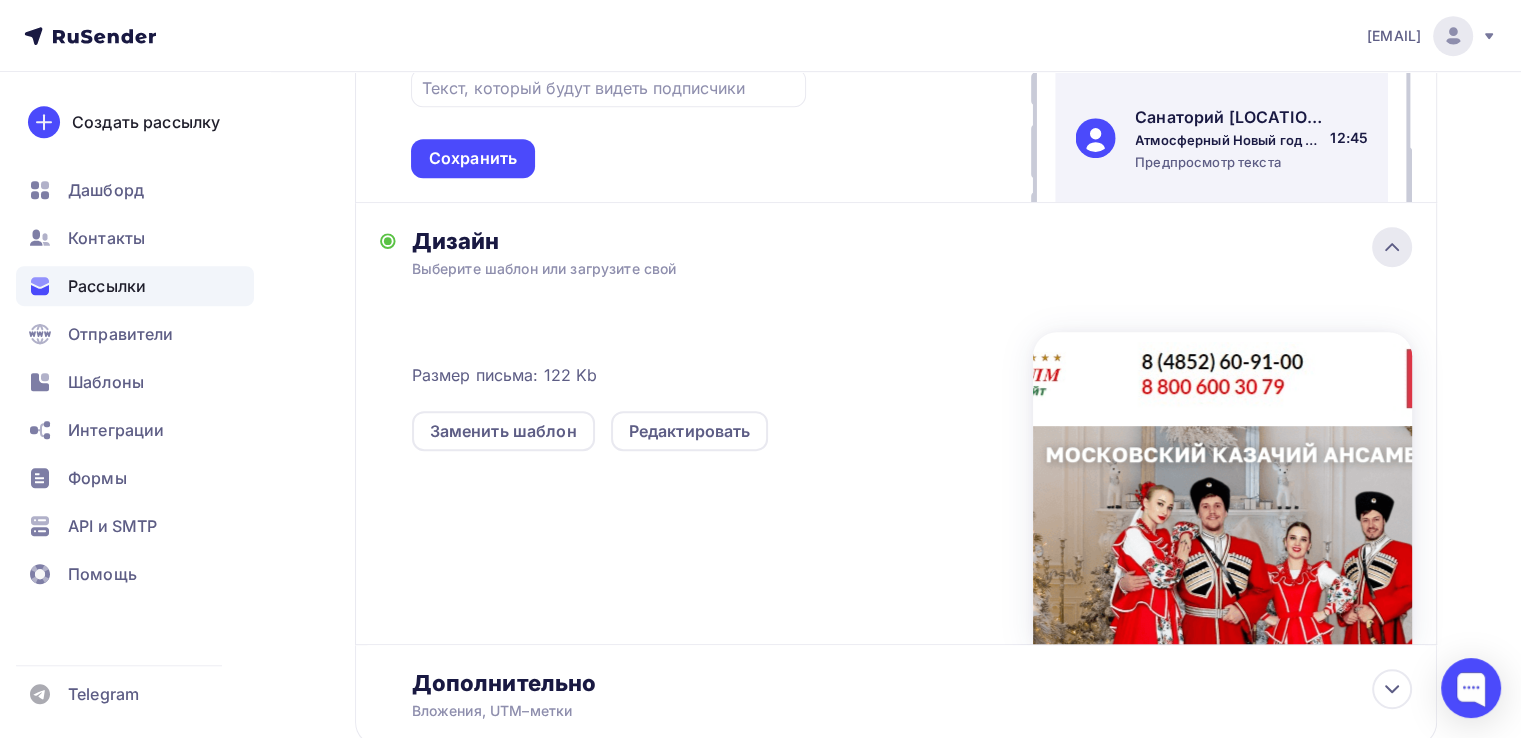 click 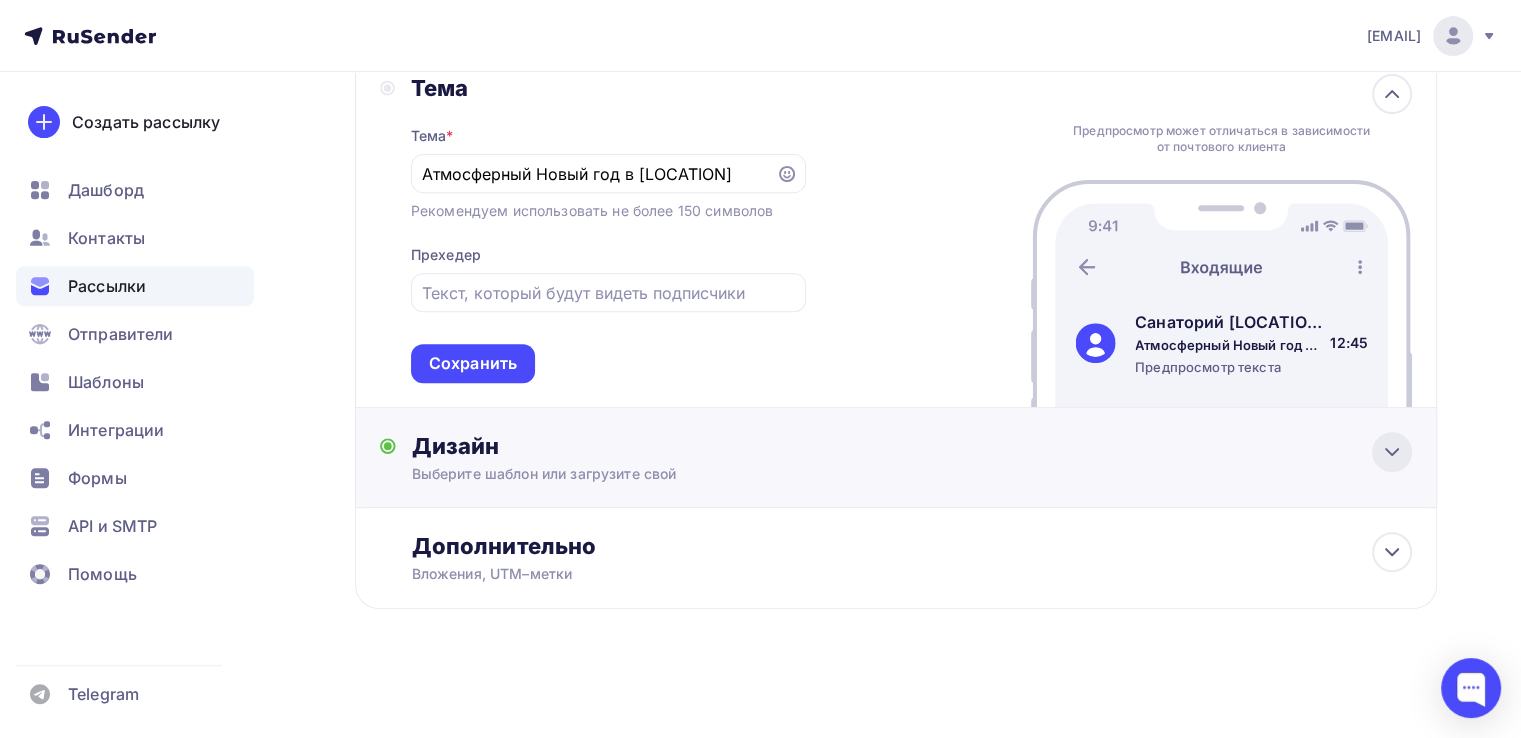 scroll, scrollTop: 763, scrollLeft: 0, axis: vertical 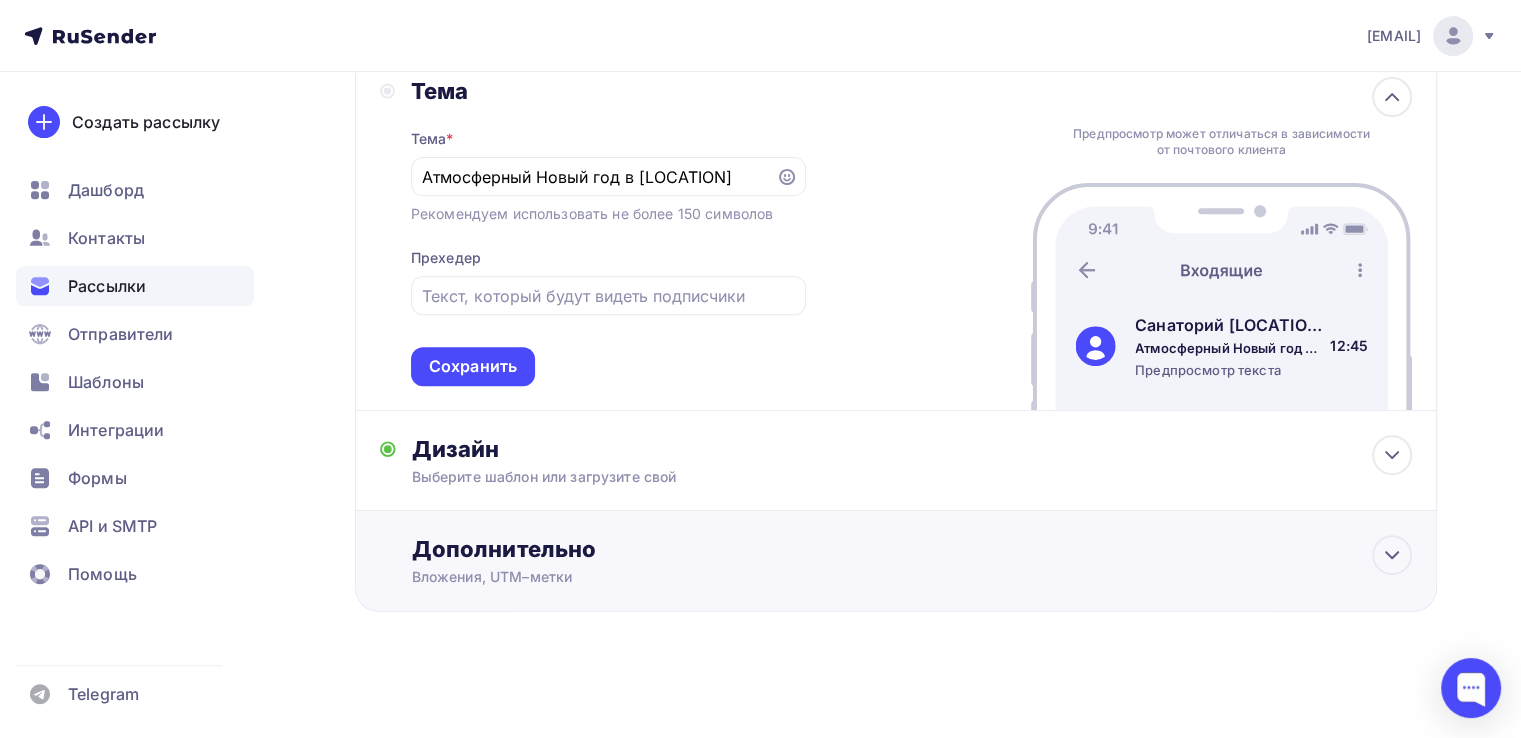 click on "Дополнительно" at bounding box center [912, 549] 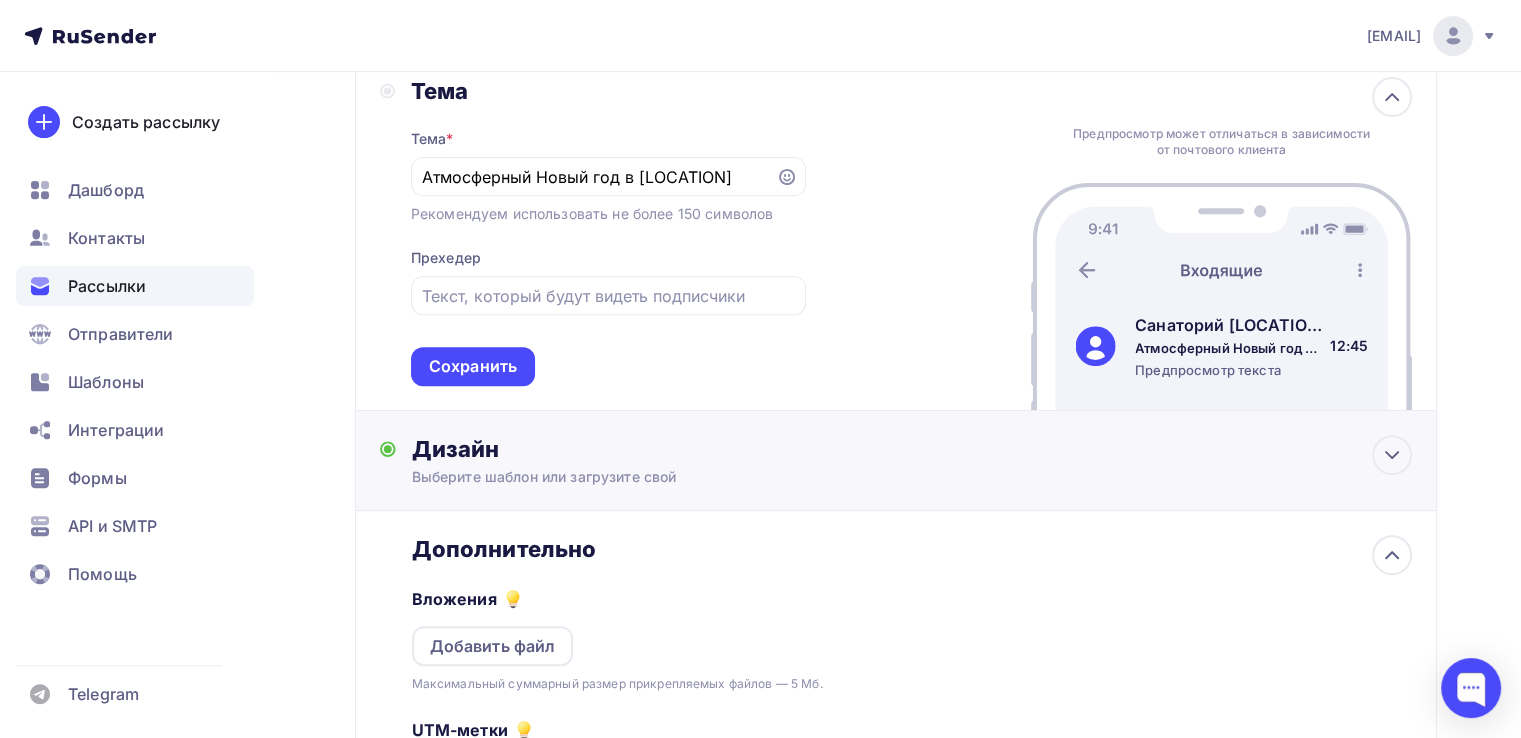 scroll, scrollTop: 762, scrollLeft: 0, axis: vertical 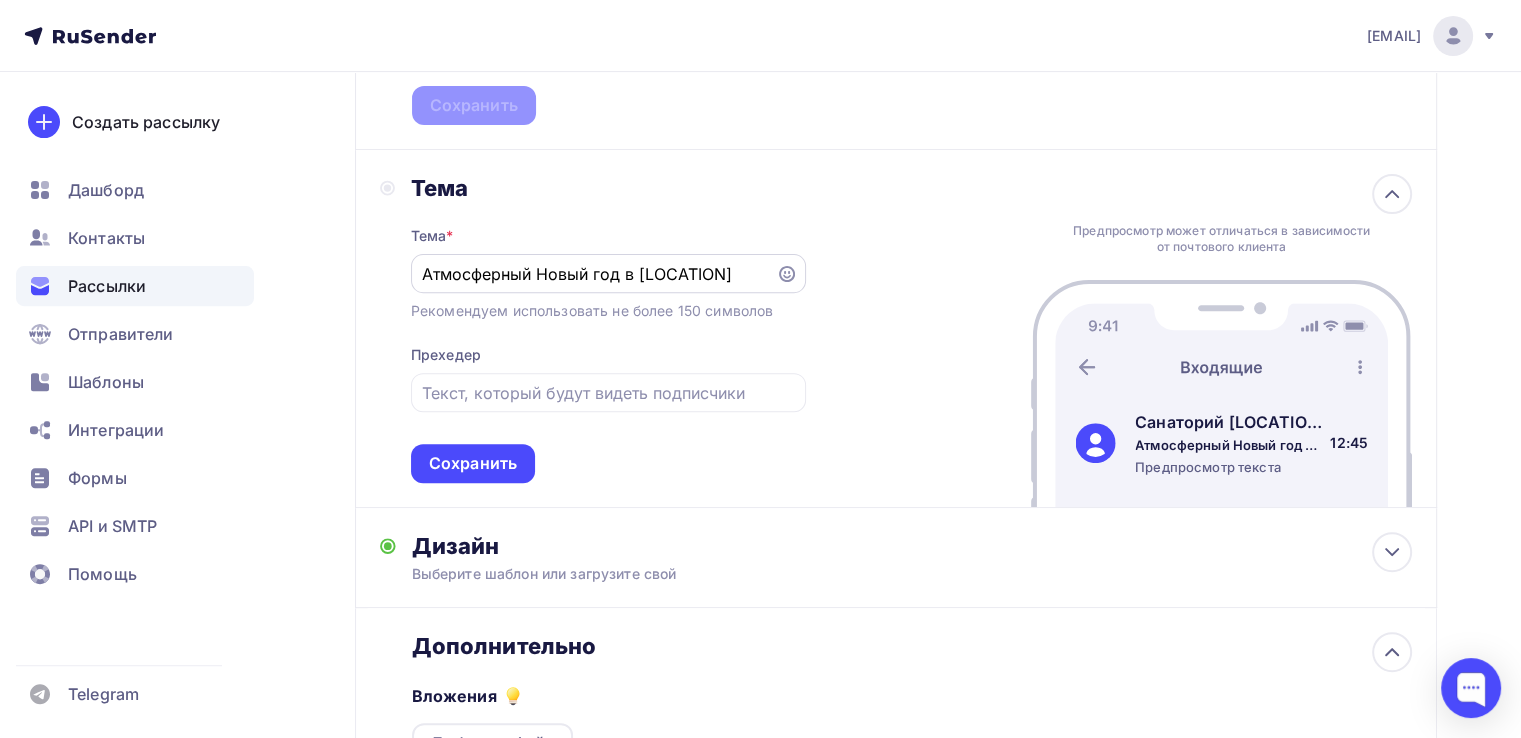 click on "Атмосферный Новый год в [LOCATION]" at bounding box center (593, 274) 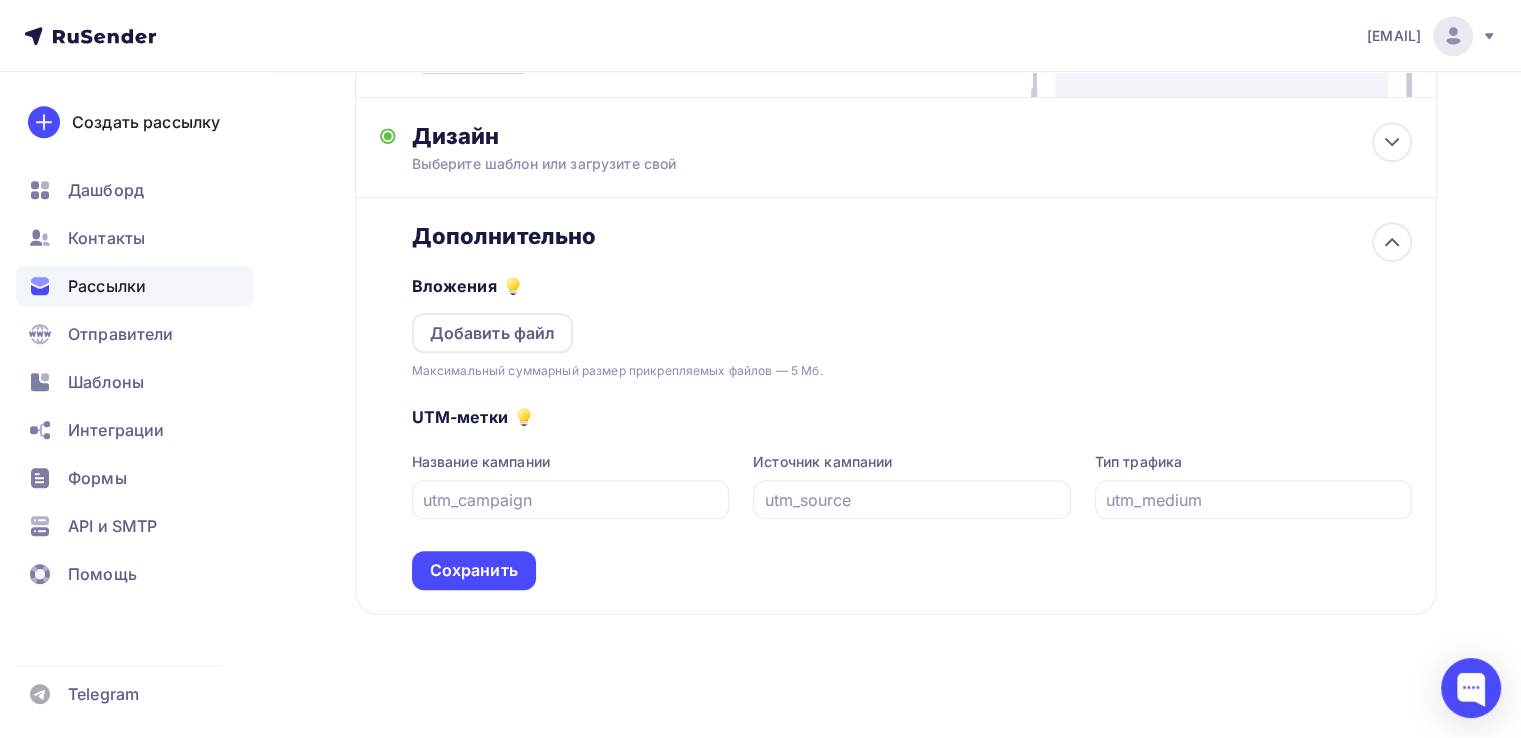 scroll, scrollTop: 1077, scrollLeft: 0, axis: vertical 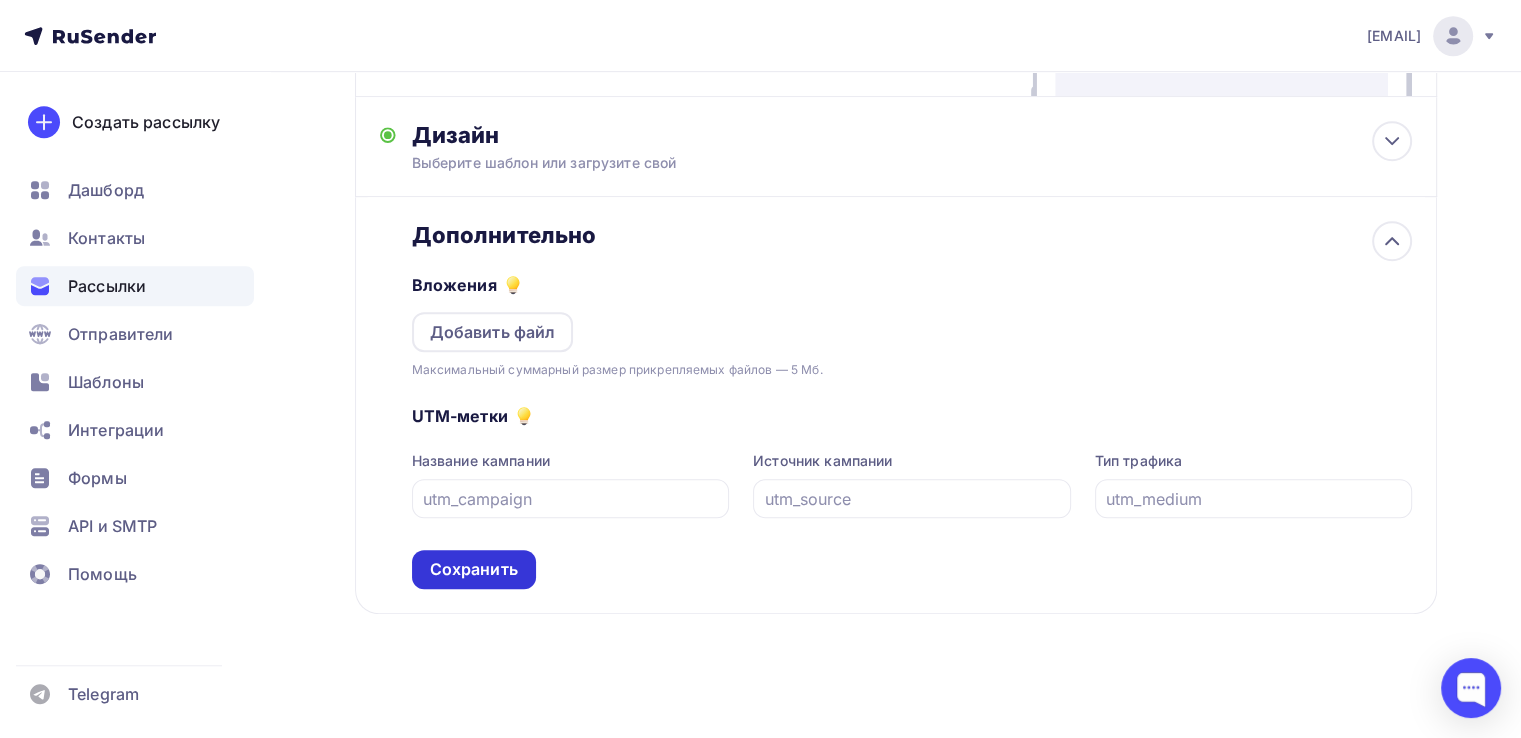 click on "Сохранить" at bounding box center (474, 569) 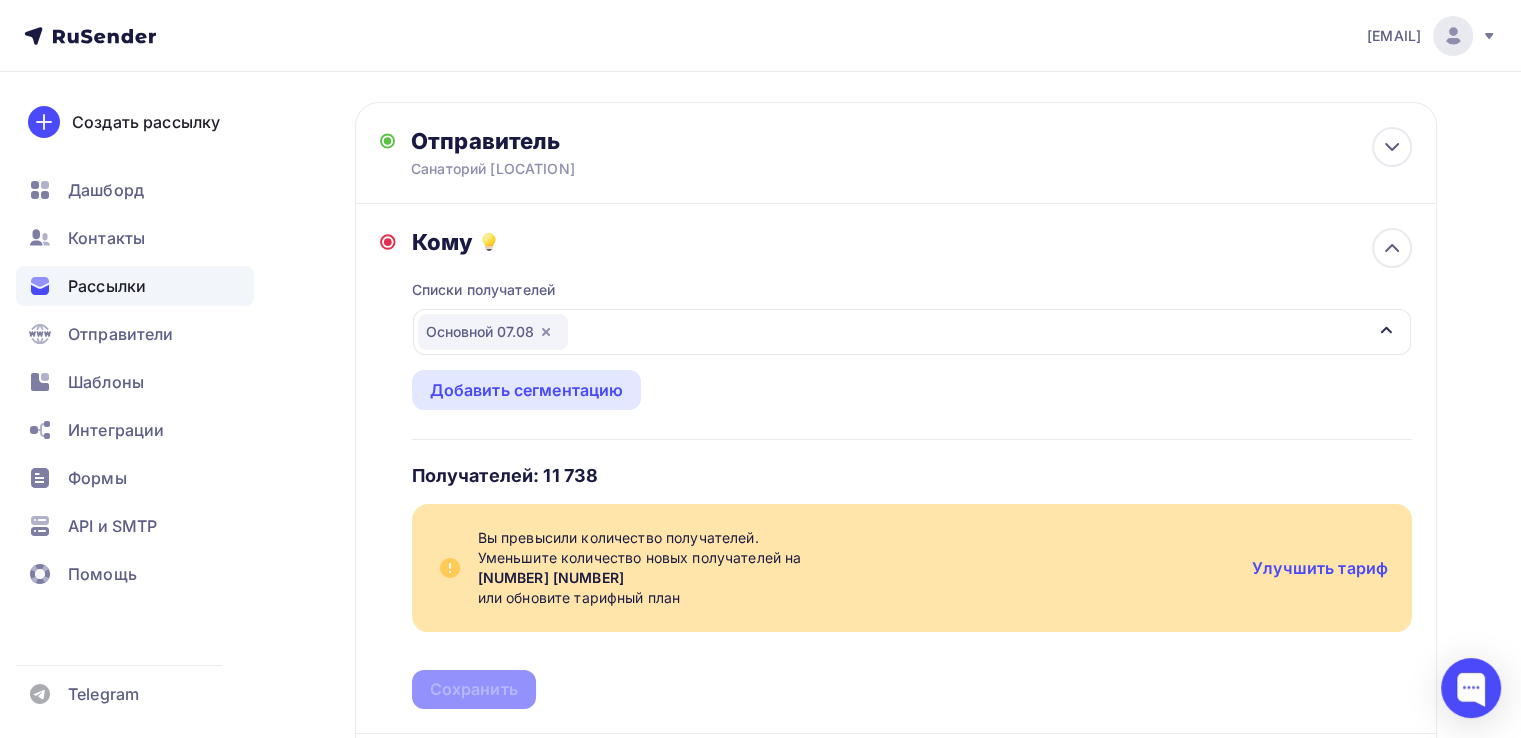 scroll, scrollTop: 0, scrollLeft: 0, axis: both 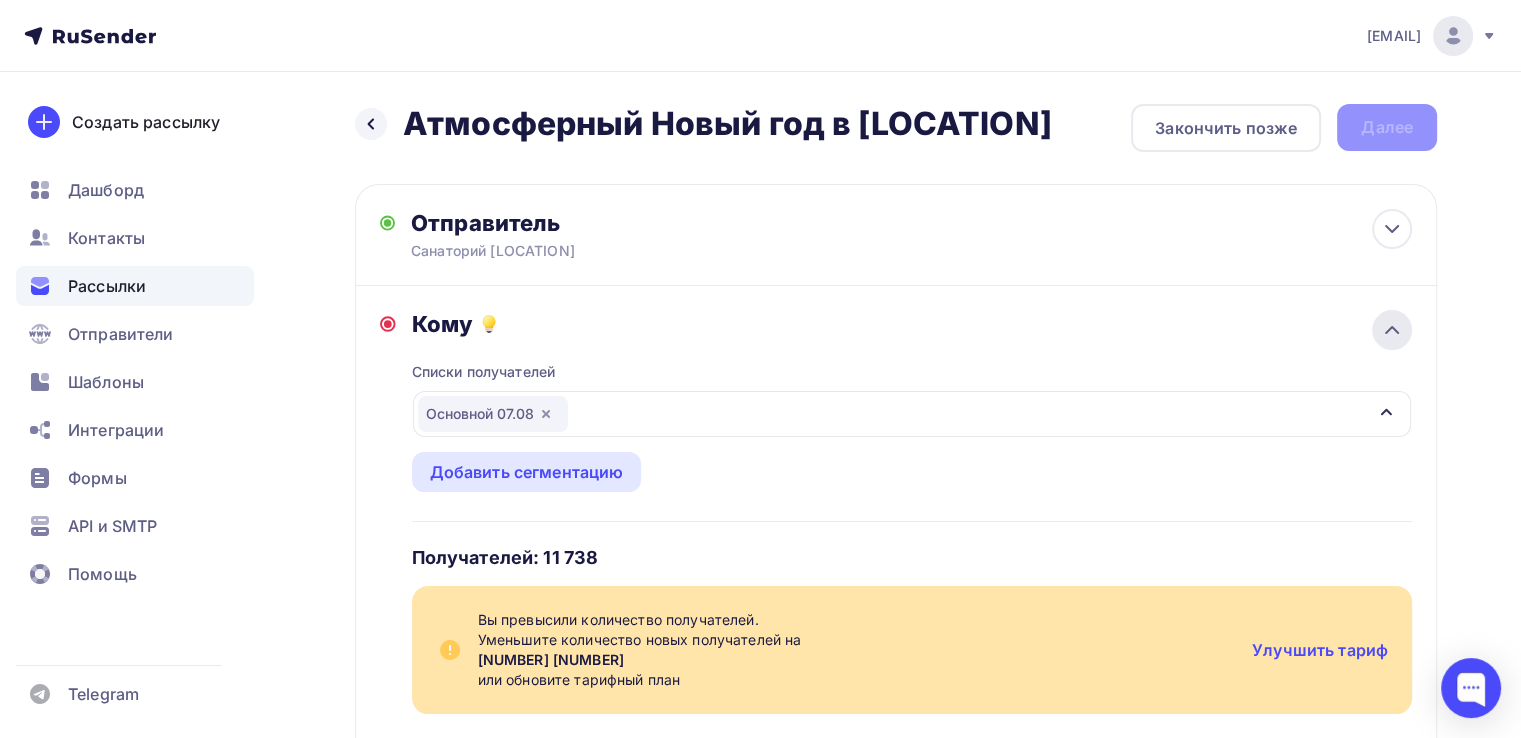 click 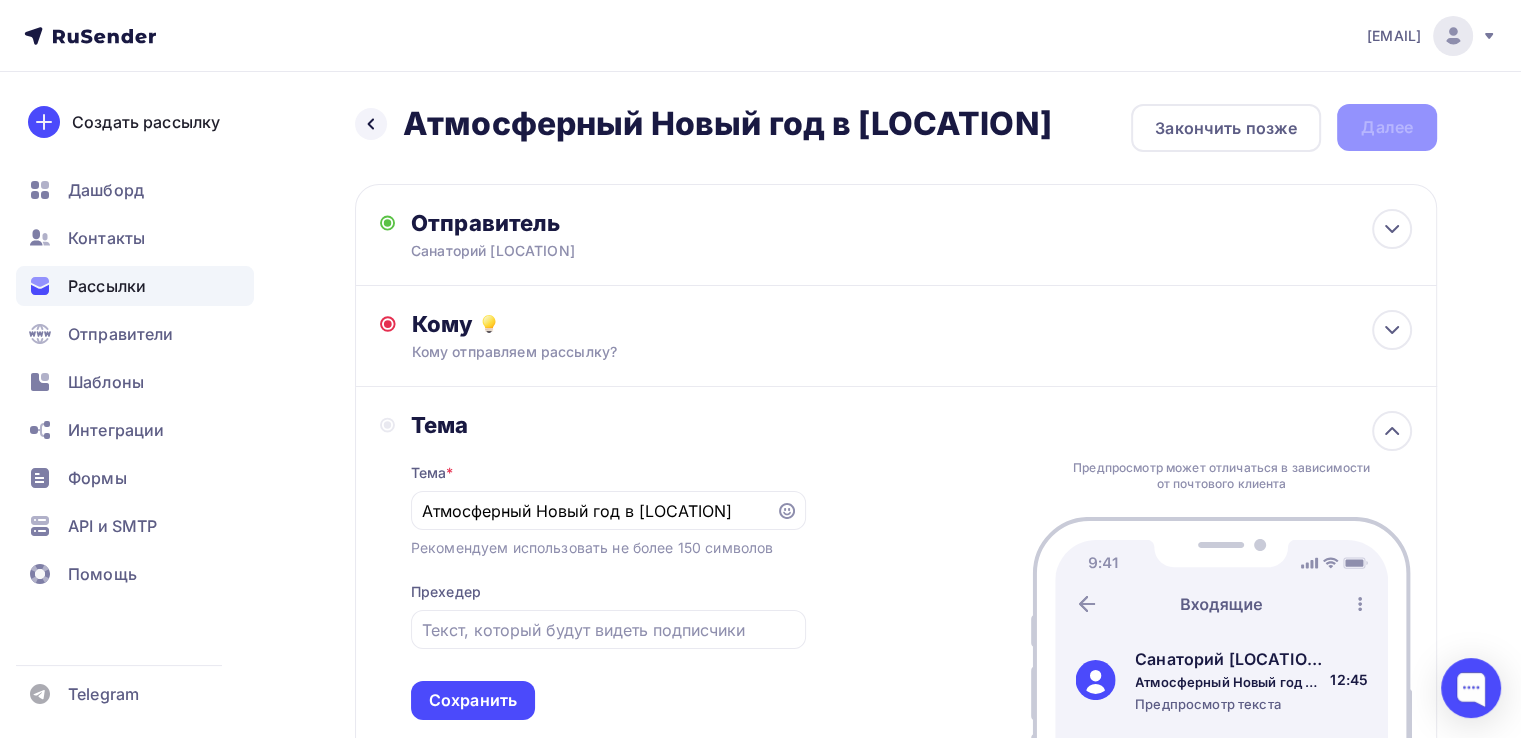 scroll, scrollTop: 266, scrollLeft: 0, axis: vertical 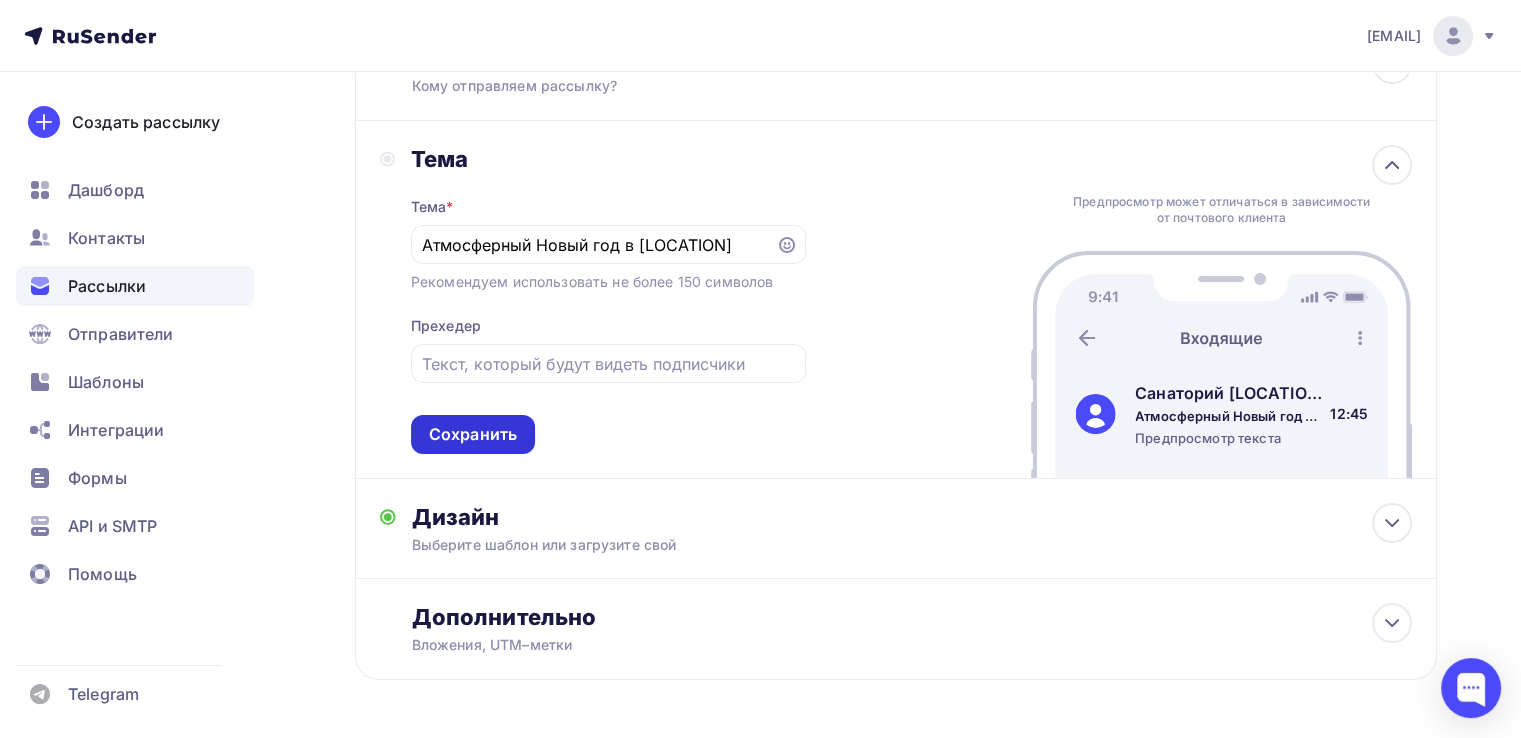 click on "Сохранить" at bounding box center [473, 434] 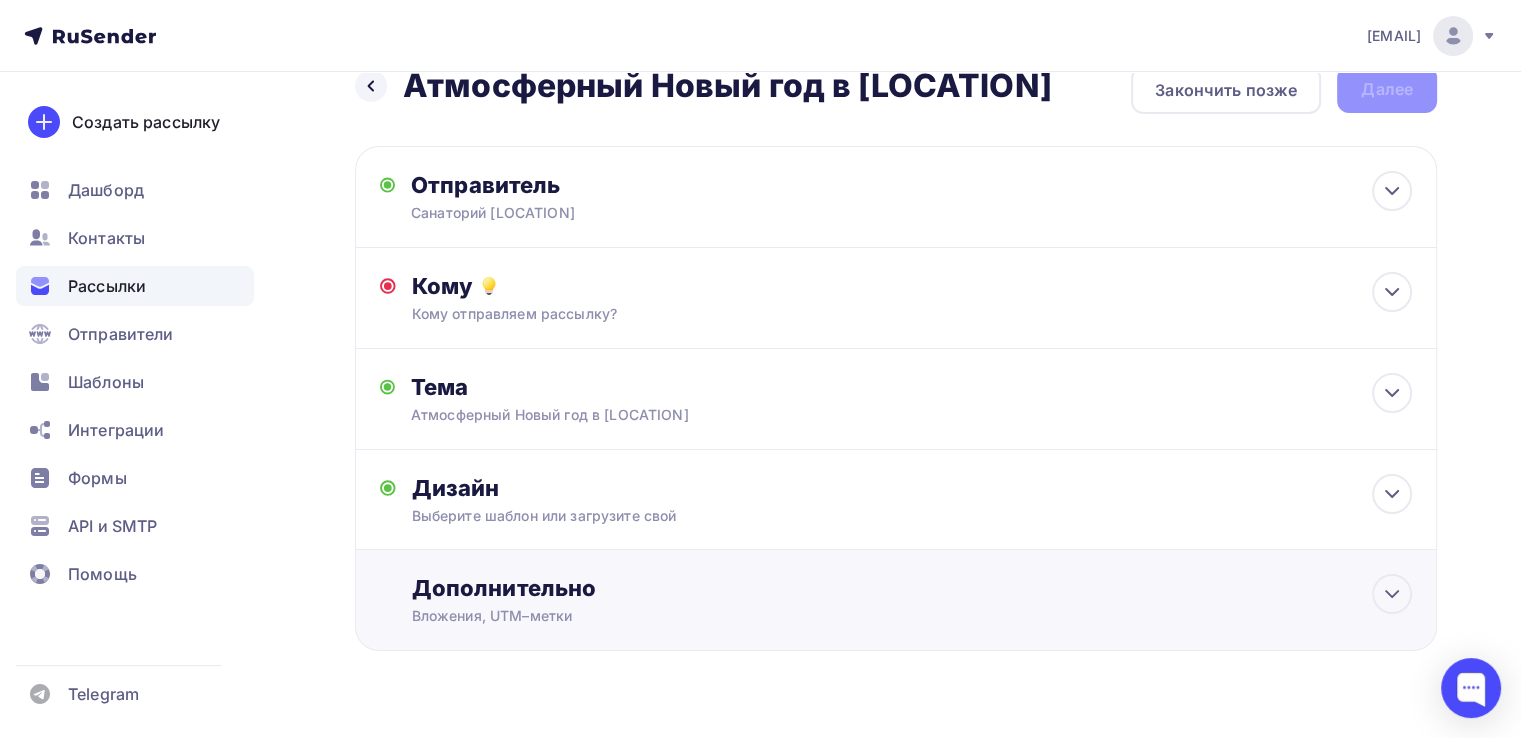 scroll, scrollTop: 0, scrollLeft: 0, axis: both 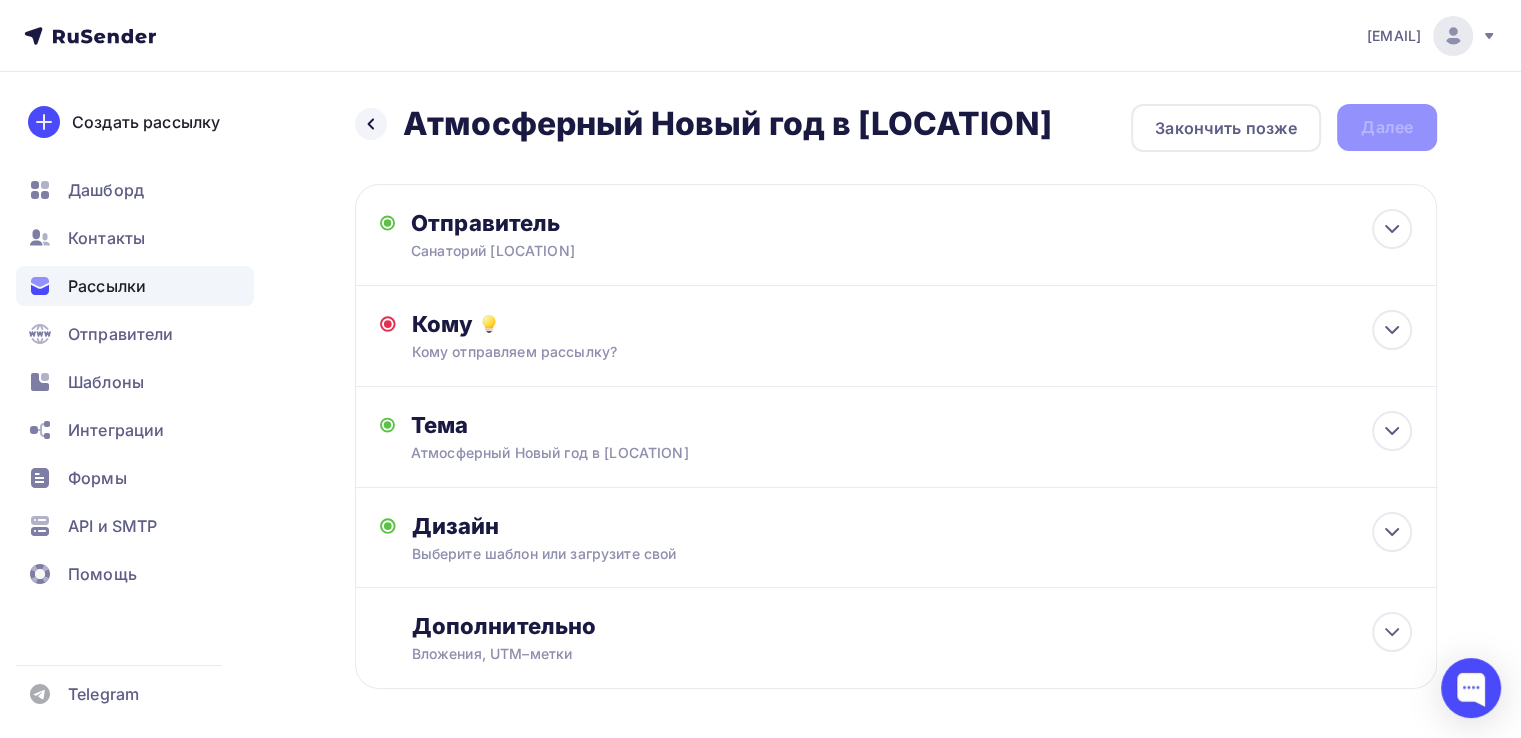 click on "Назад
Атмосферный Новый год в [LOCATION]
Атмосферный Новый год в [LOCATION]
Закончить позже
Далее" at bounding box center [896, 128] 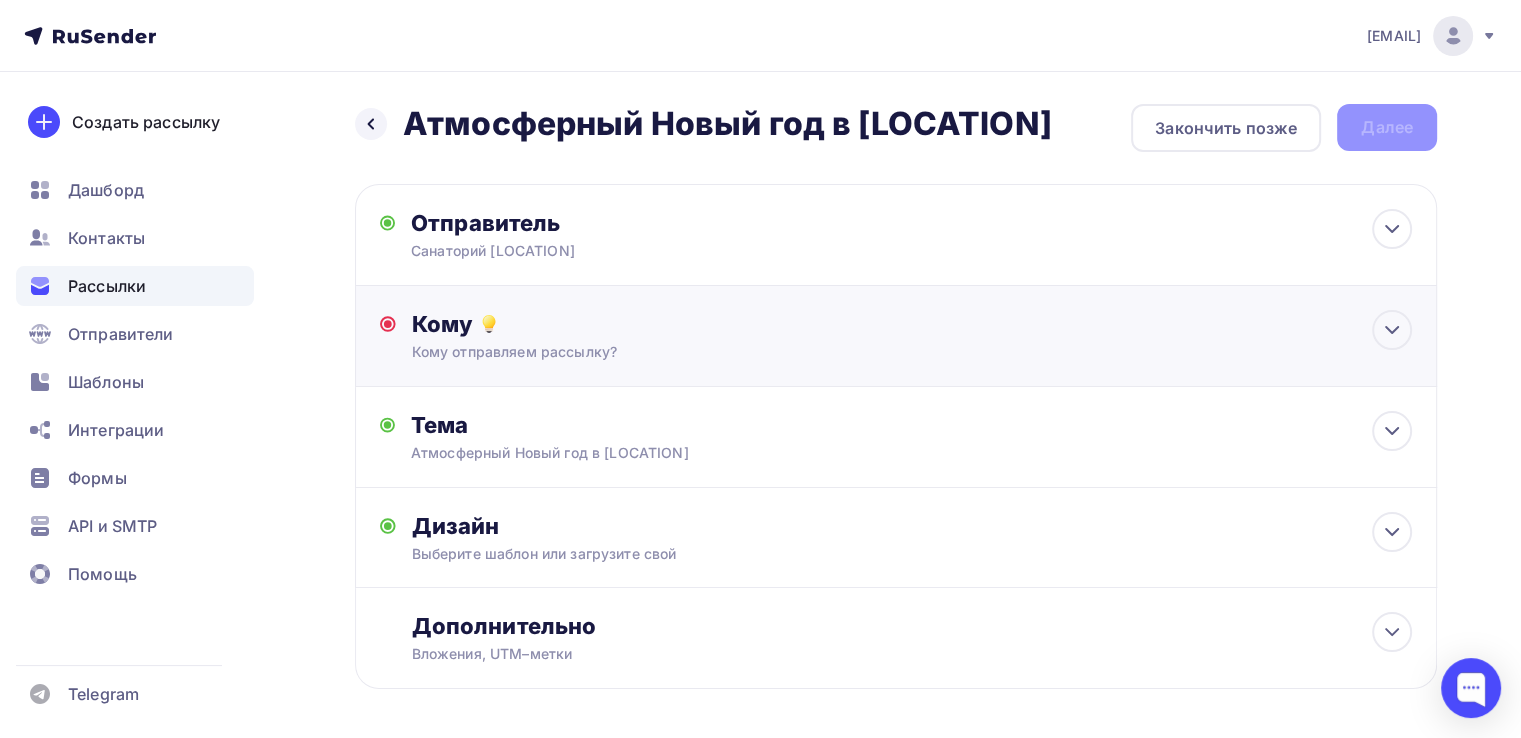 click on "Кому отправляем рассылку?" at bounding box center [862, 352] 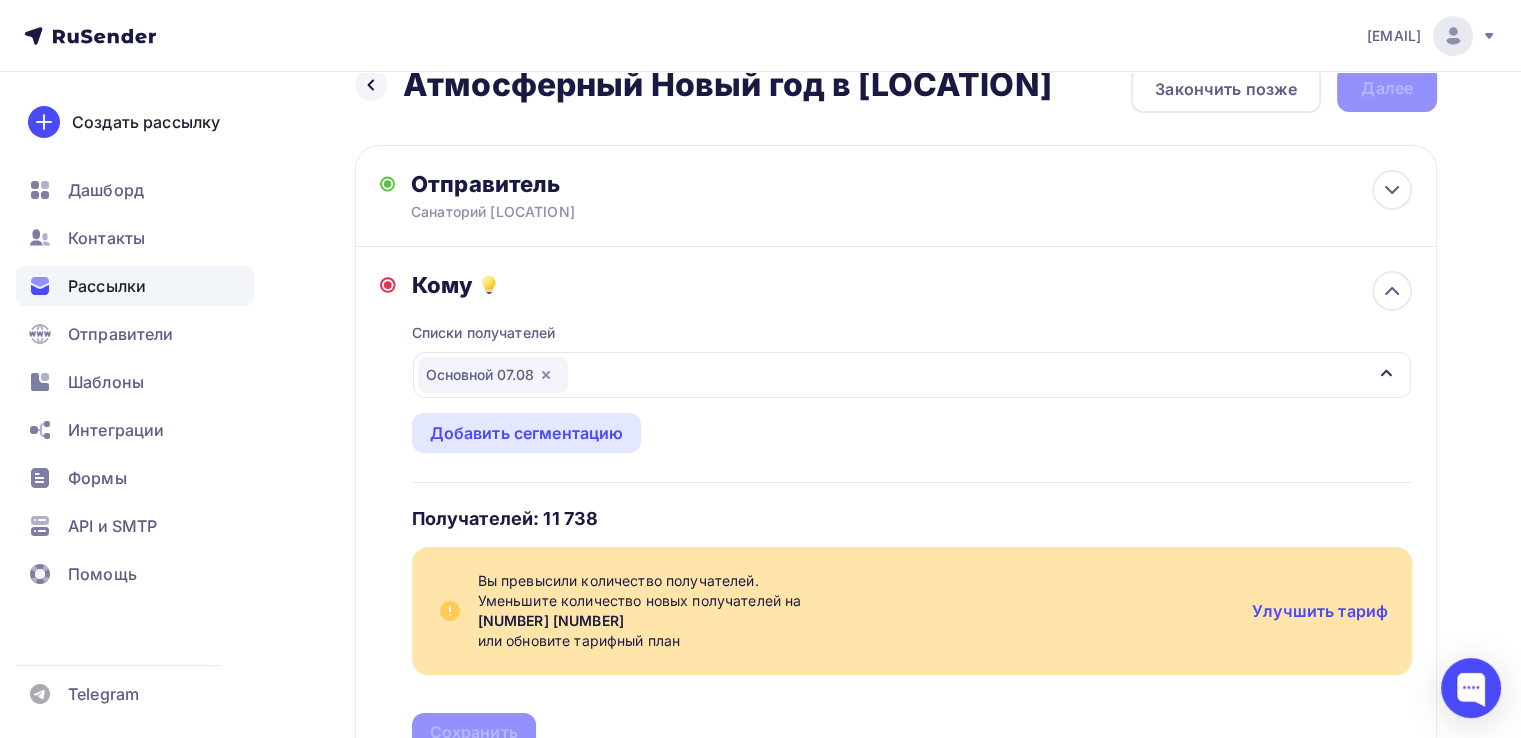 scroll, scrollTop: 0, scrollLeft: 0, axis: both 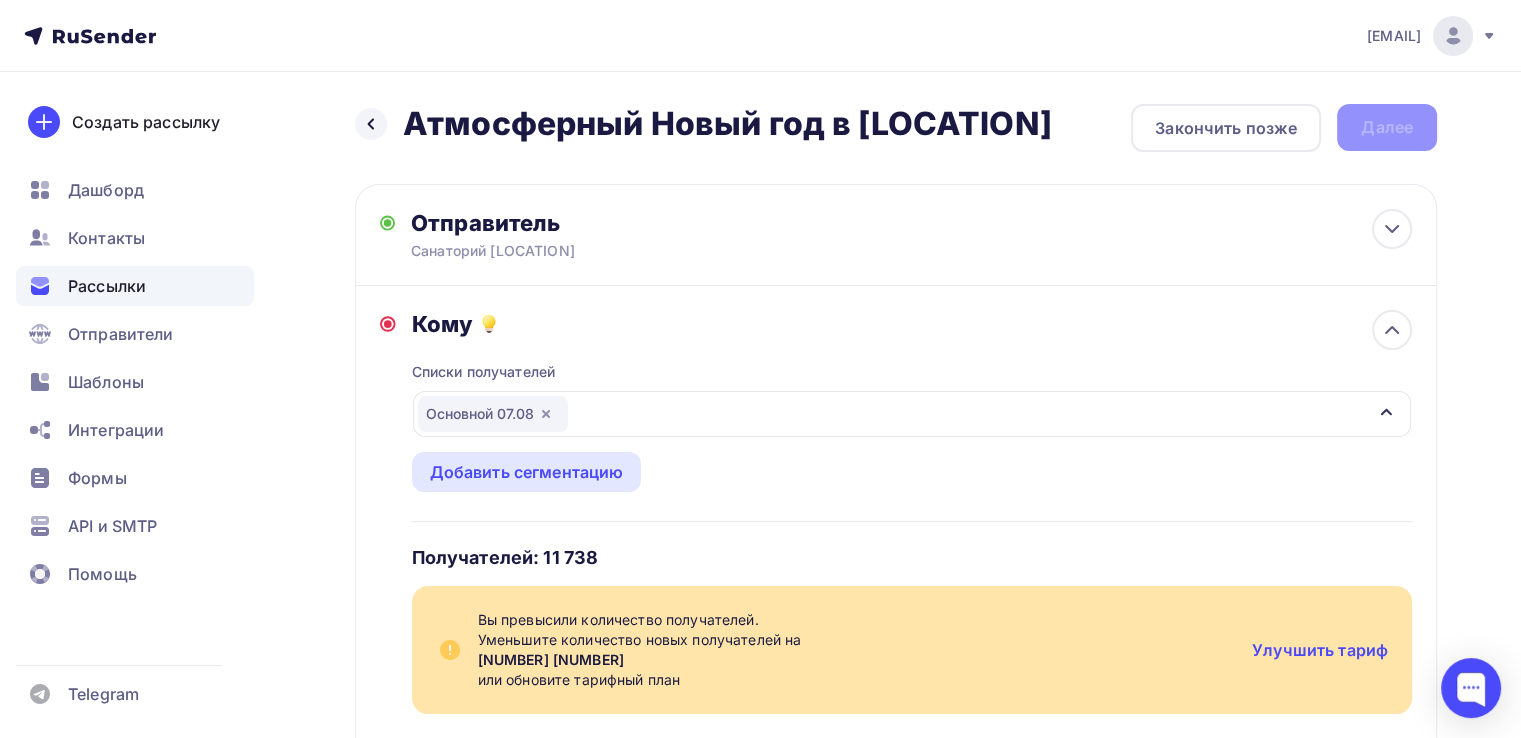 click 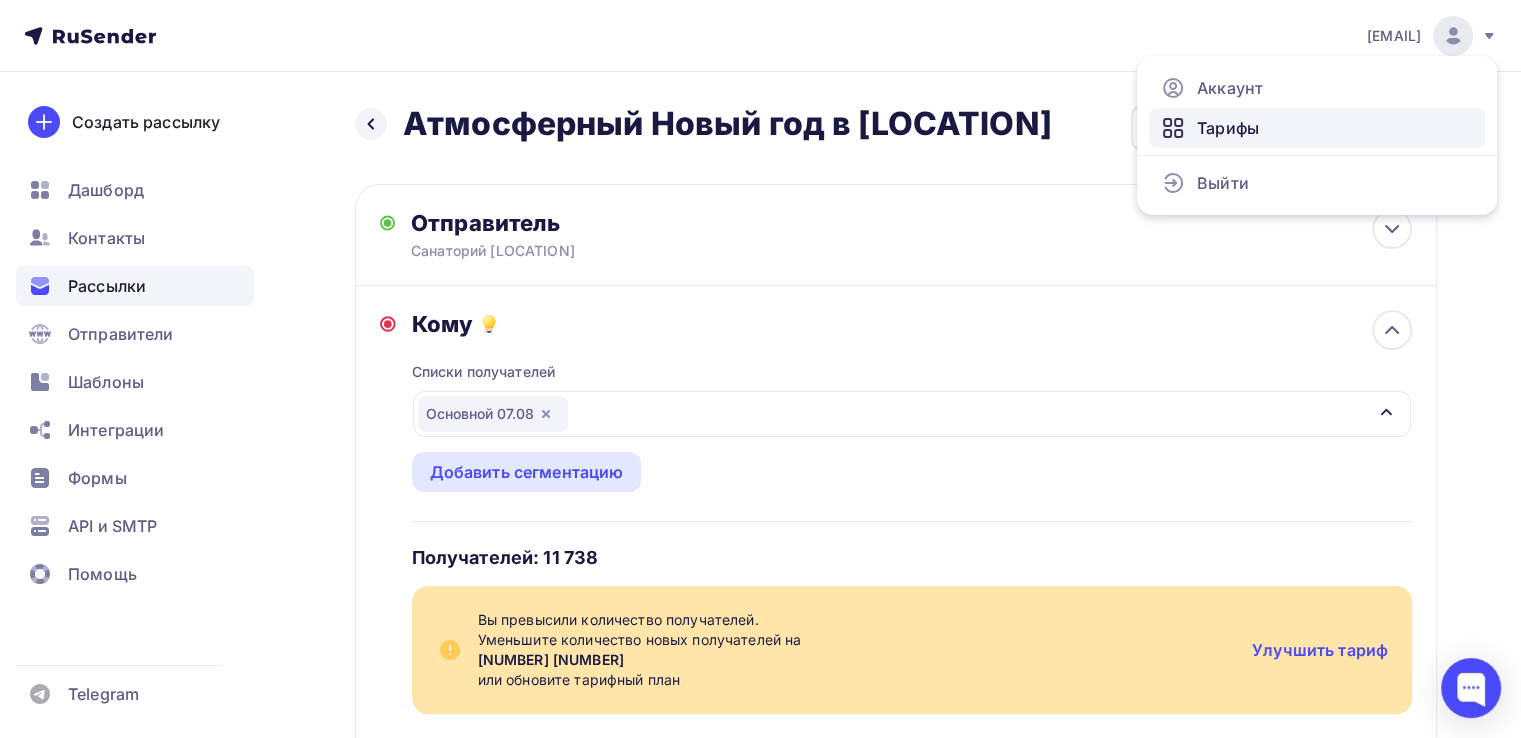 click on "Тарифы" at bounding box center [1228, 128] 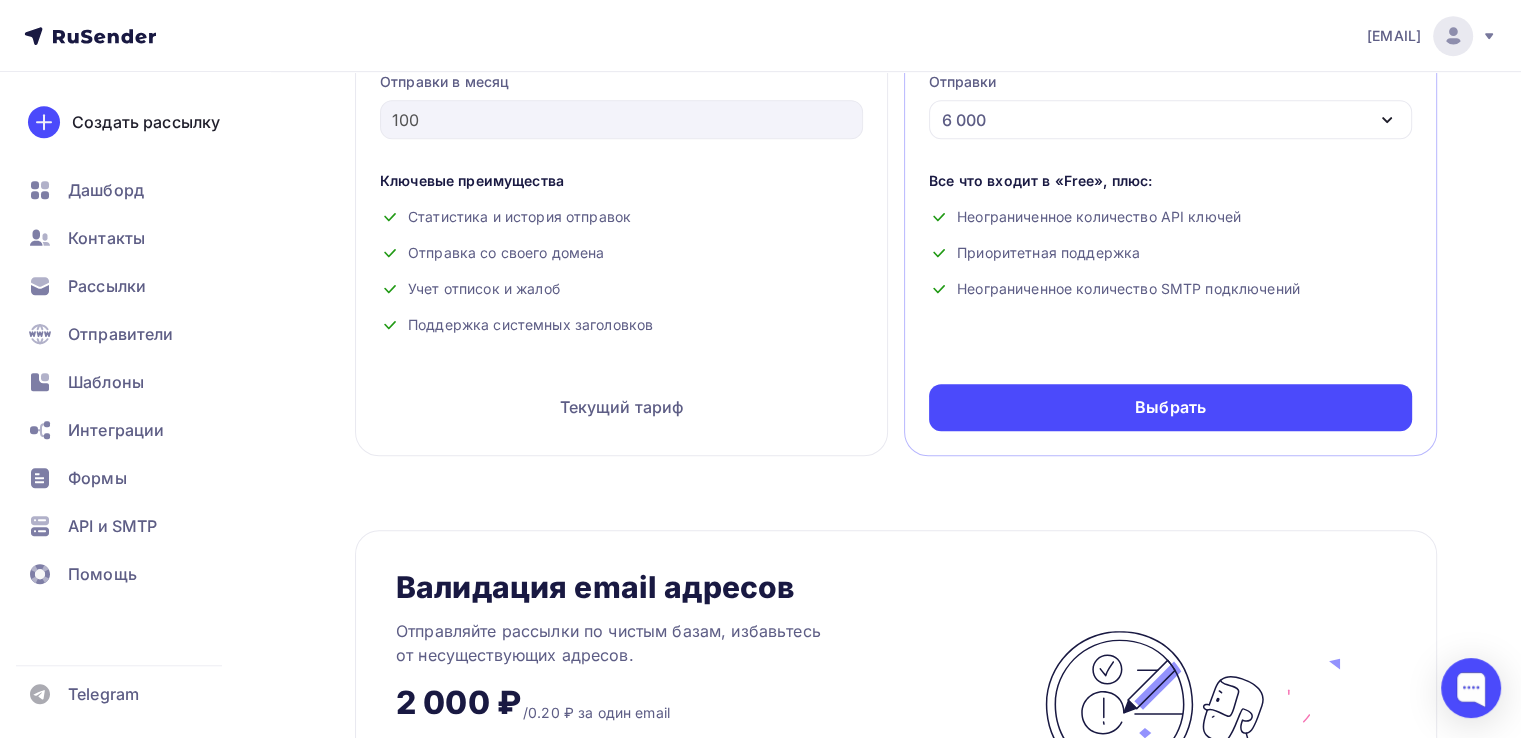 scroll, scrollTop: 1466, scrollLeft: 0, axis: vertical 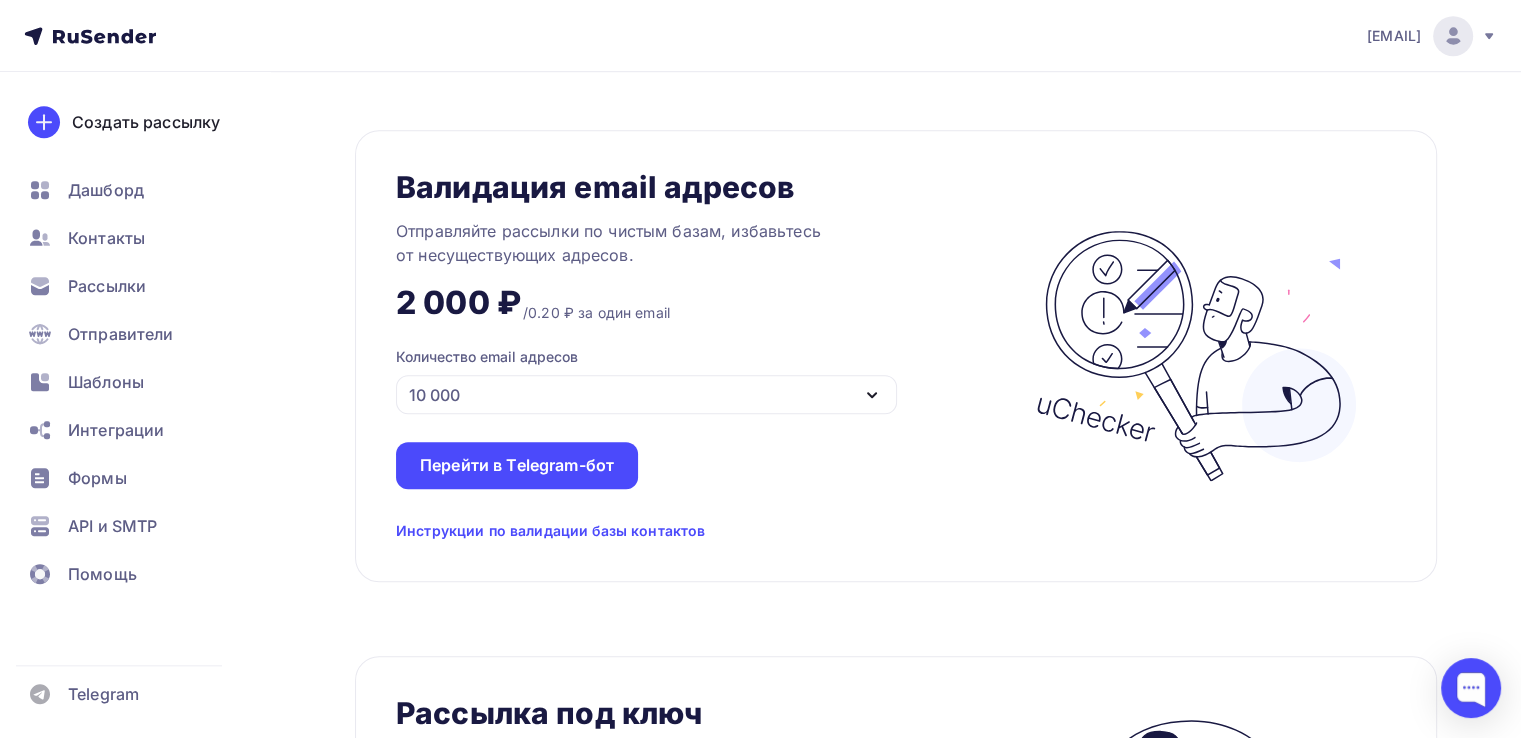 click on "10 000" at bounding box center [646, 394] 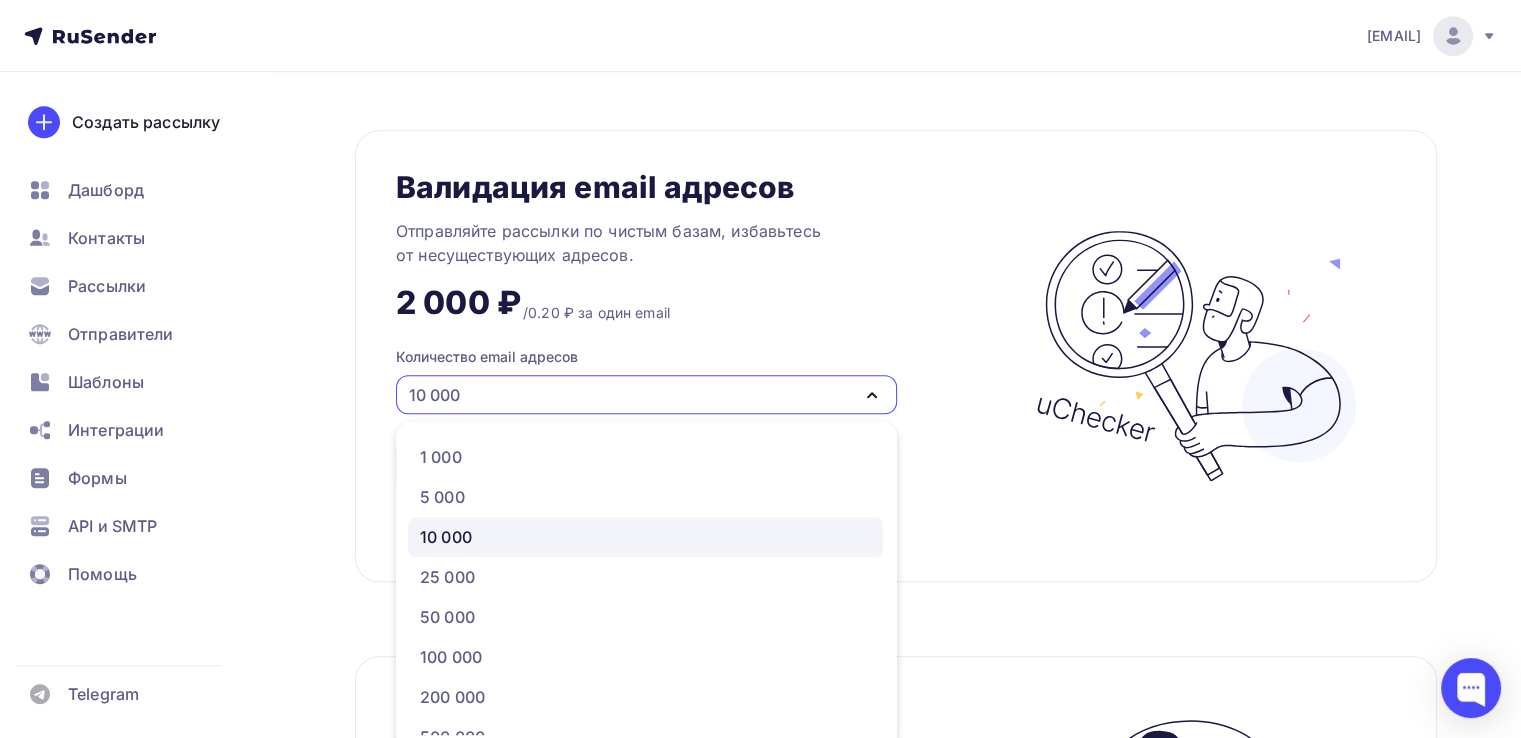 scroll, scrollTop: 1476, scrollLeft: 0, axis: vertical 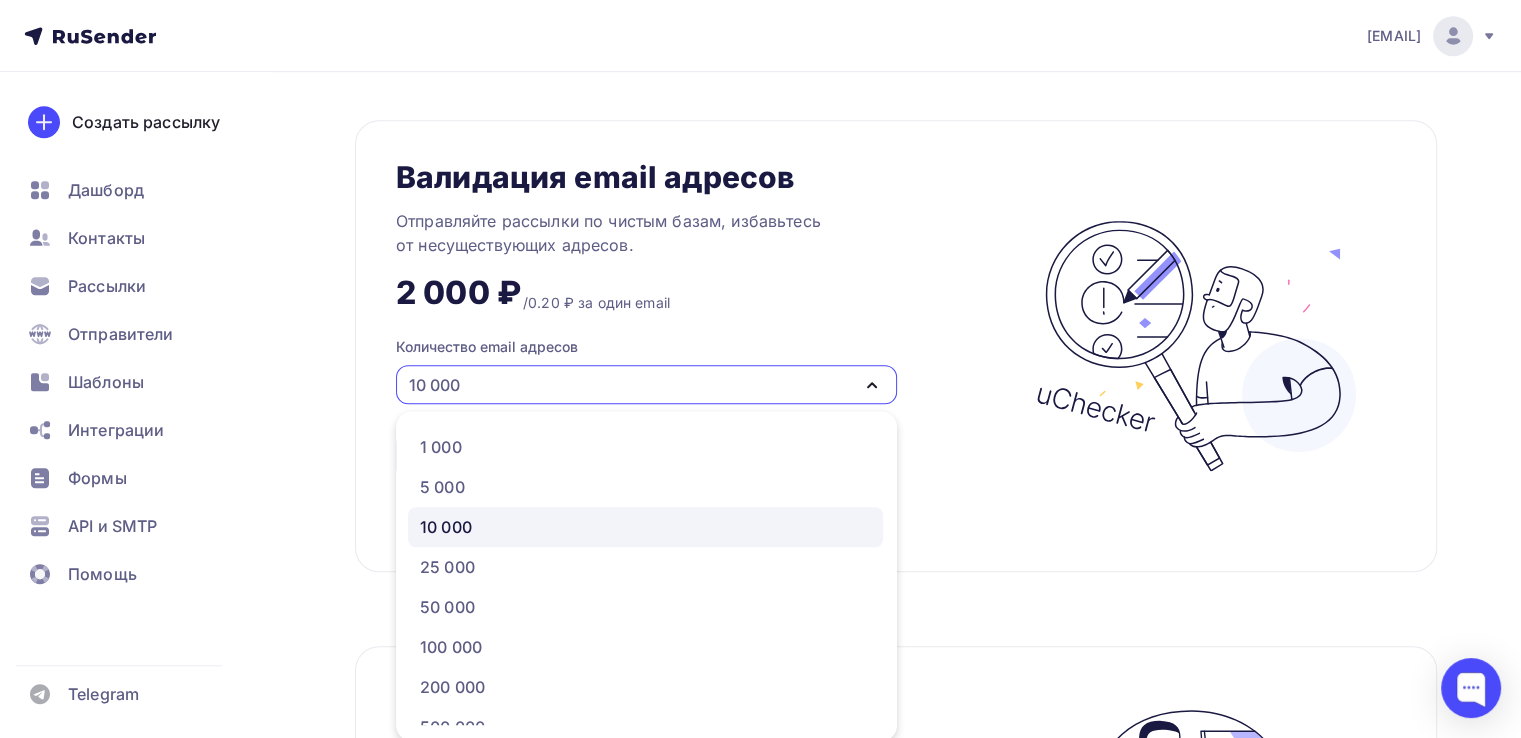click on "10 000" at bounding box center (646, 384) 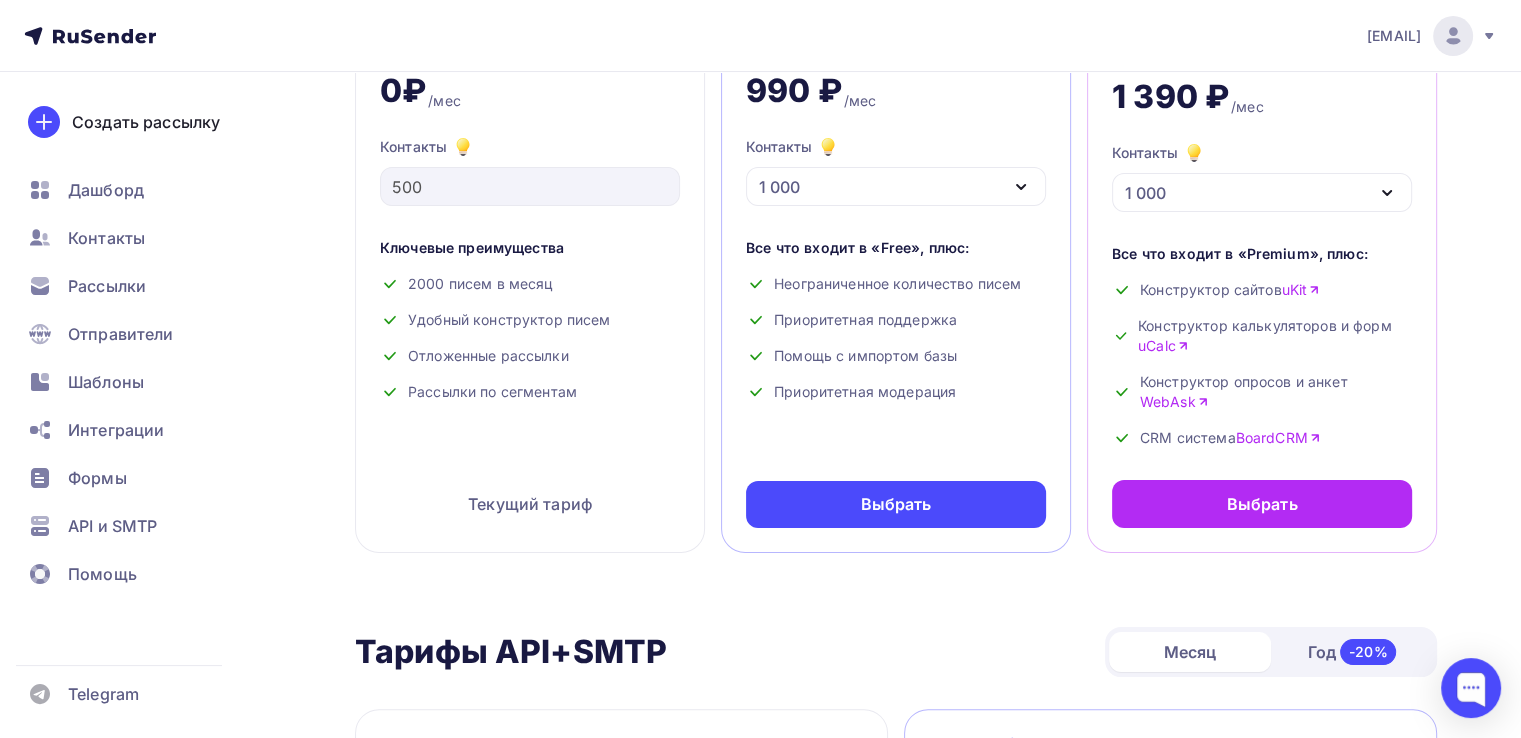 scroll, scrollTop: 110, scrollLeft: 0, axis: vertical 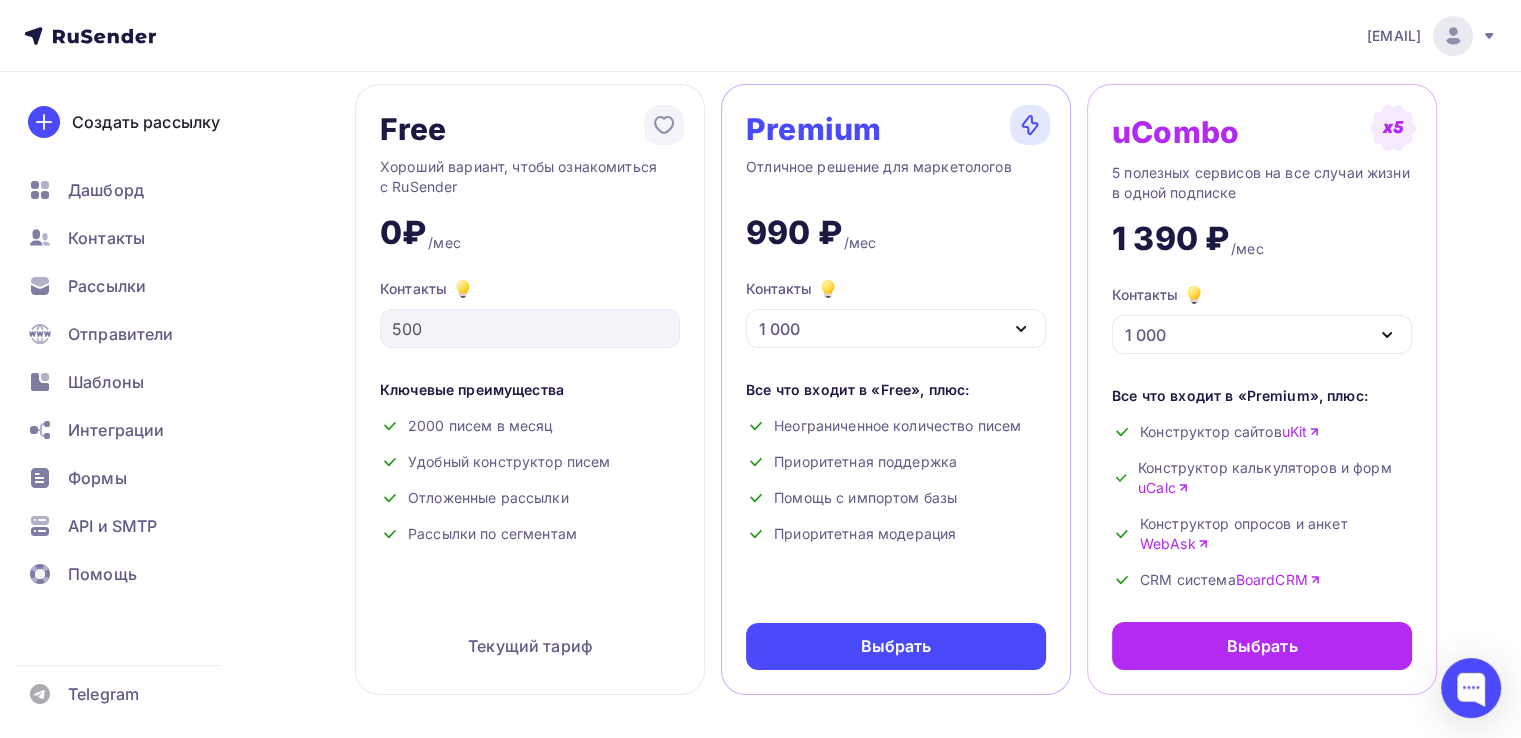 click on "1 000" at bounding box center [896, 328] 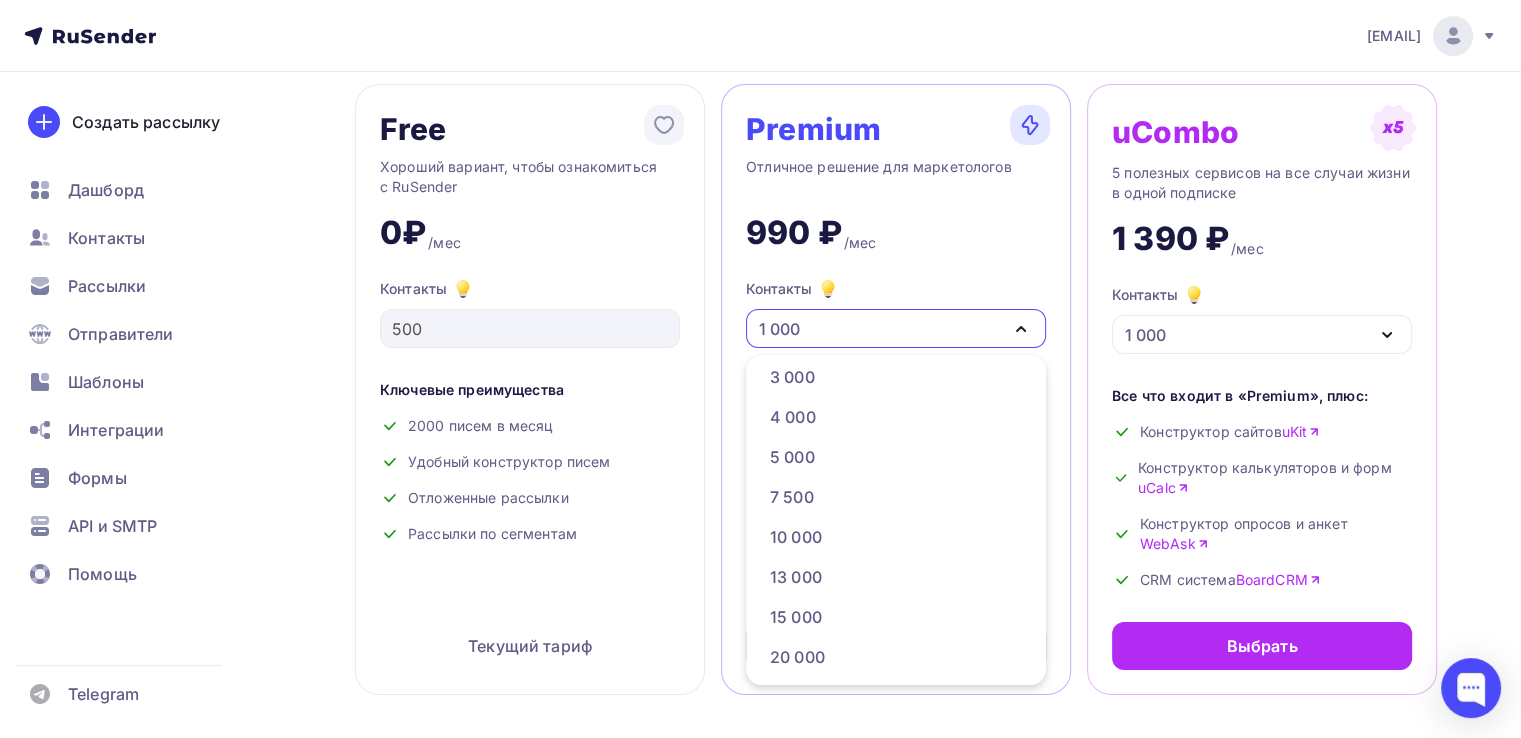 scroll, scrollTop: 133, scrollLeft: 0, axis: vertical 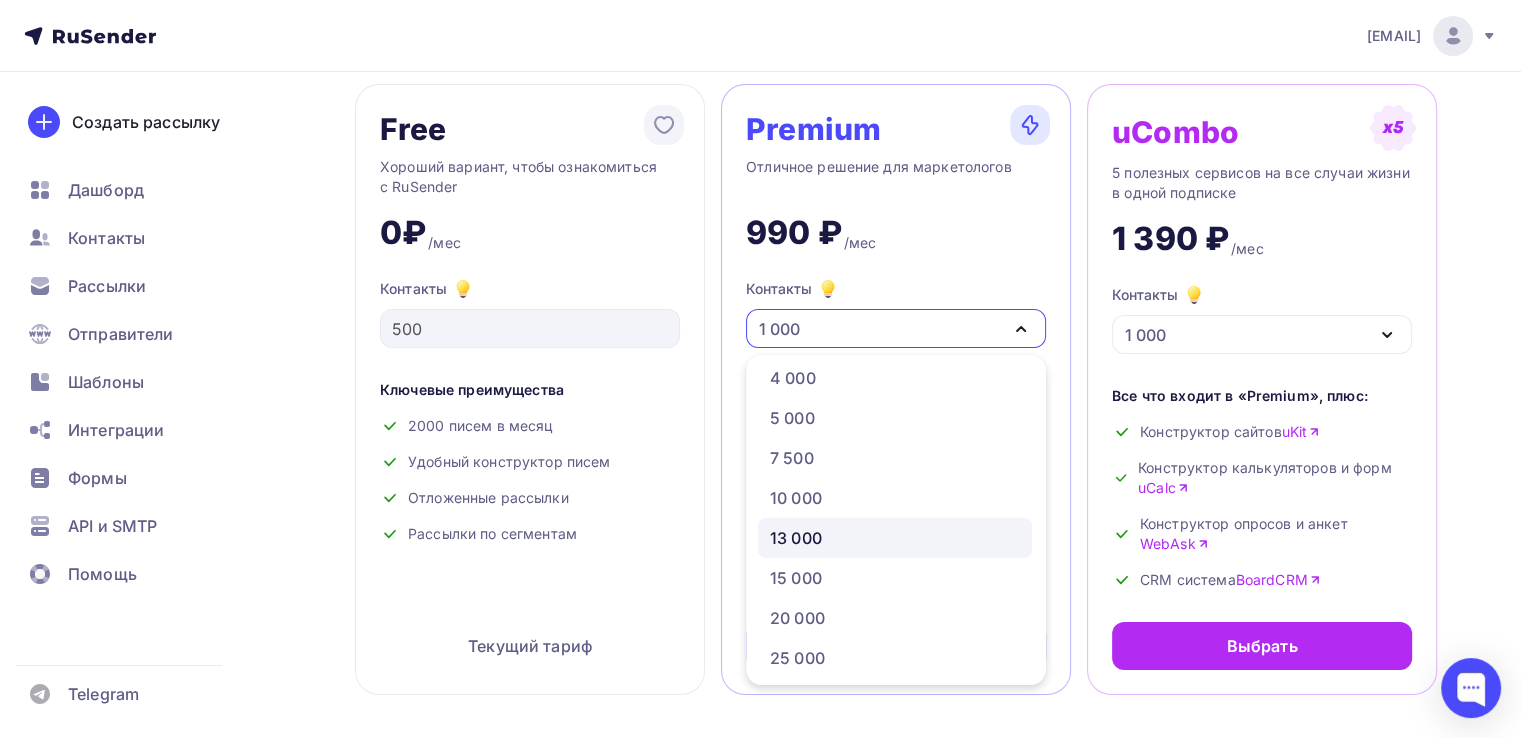 click on "13 000" at bounding box center (895, 538) 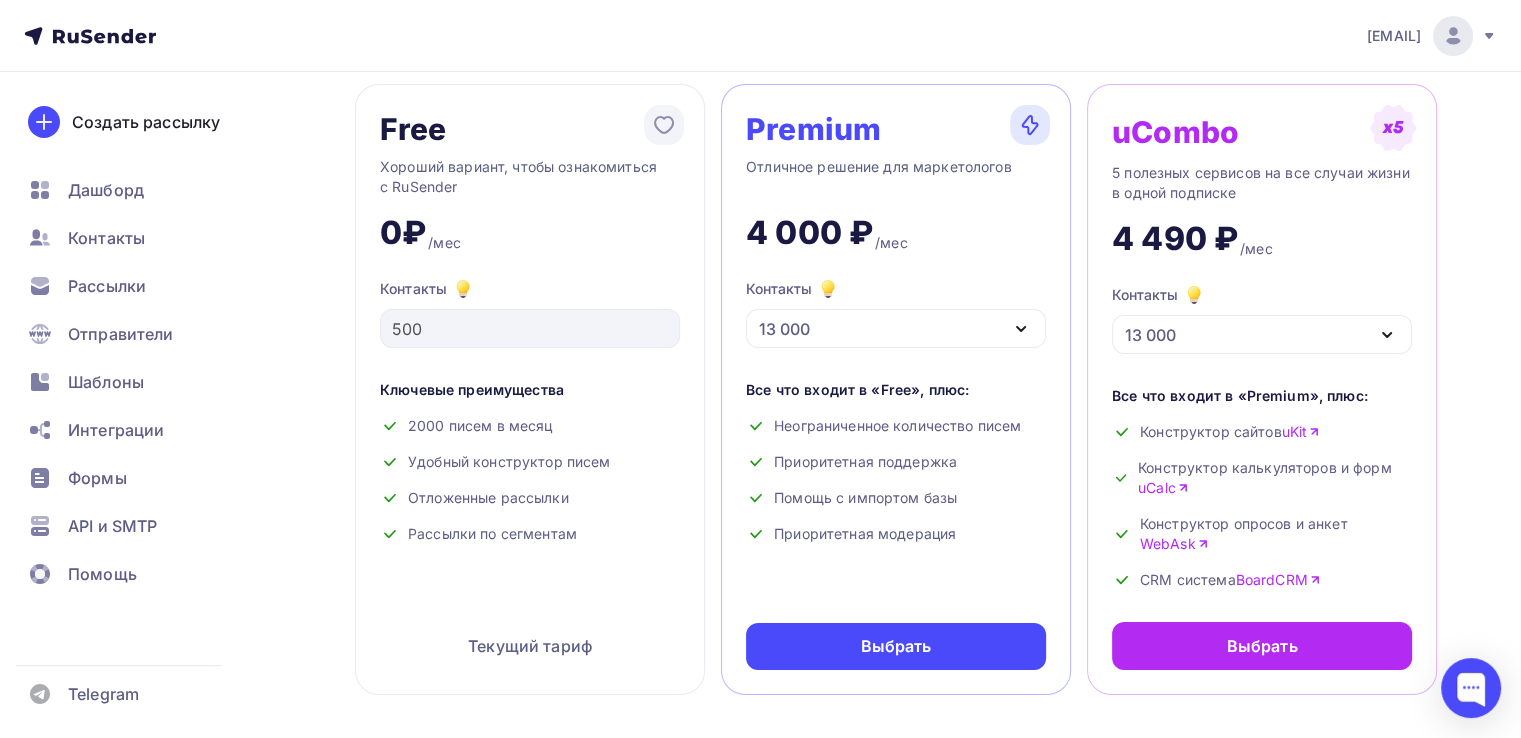 scroll, scrollTop: 243, scrollLeft: 0, axis: vertical 